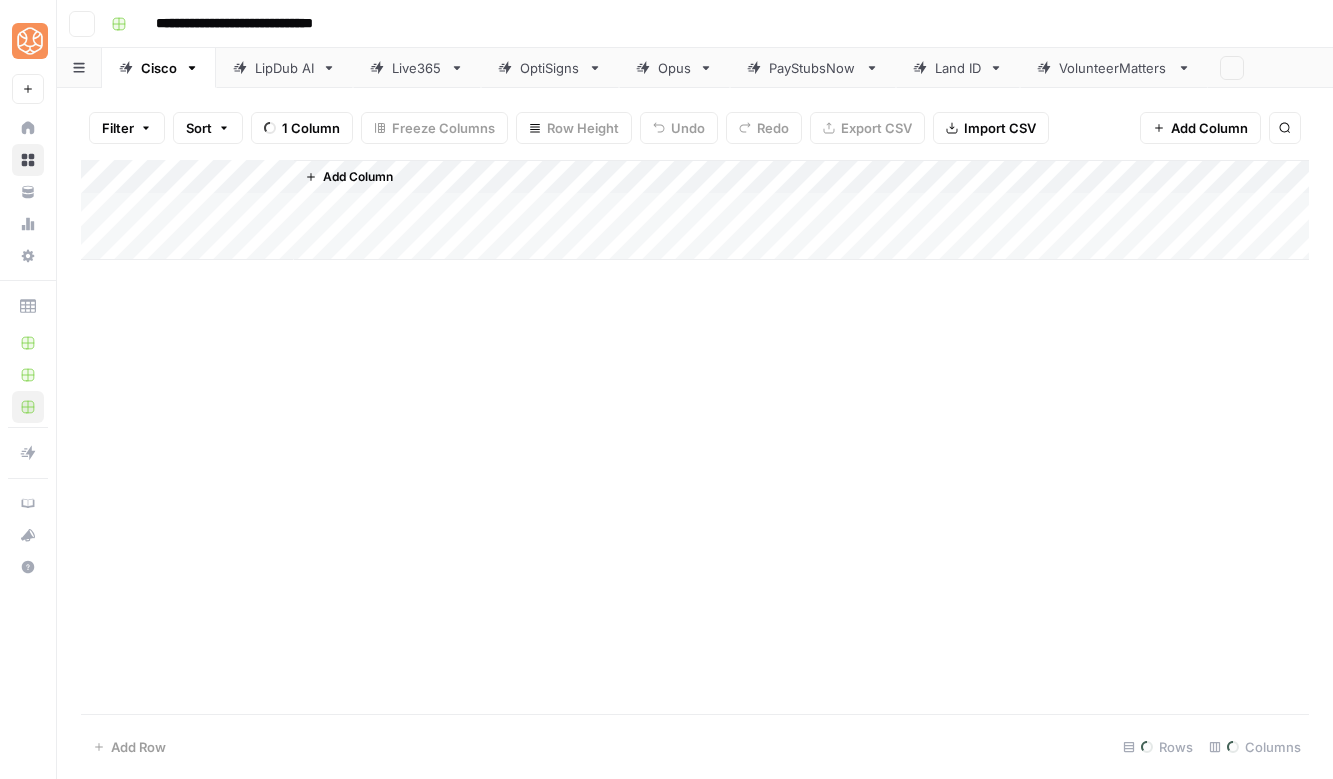 scroll, scrollTop: 0, scrollLeft: 0, axis: both 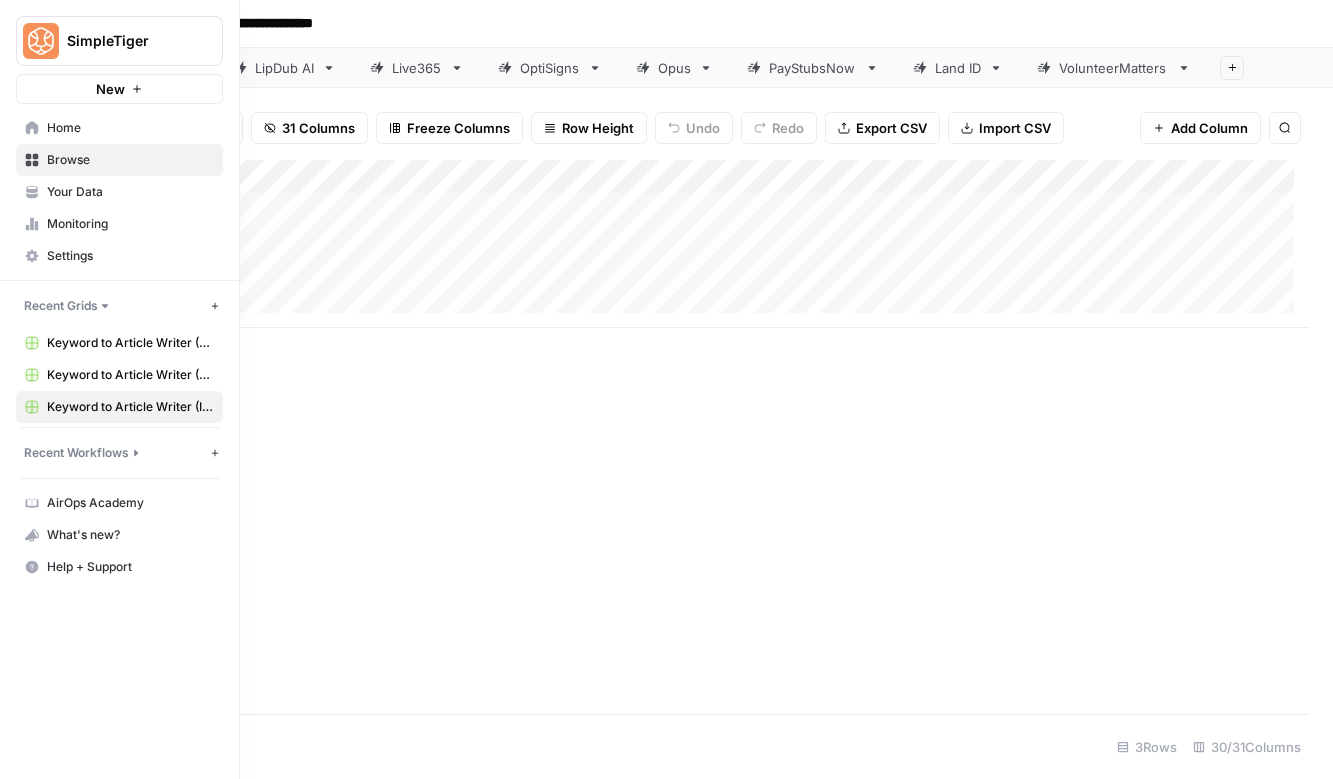 click on "Keyword to Article Writer (R-Z)" at bounding box center (130, 375) 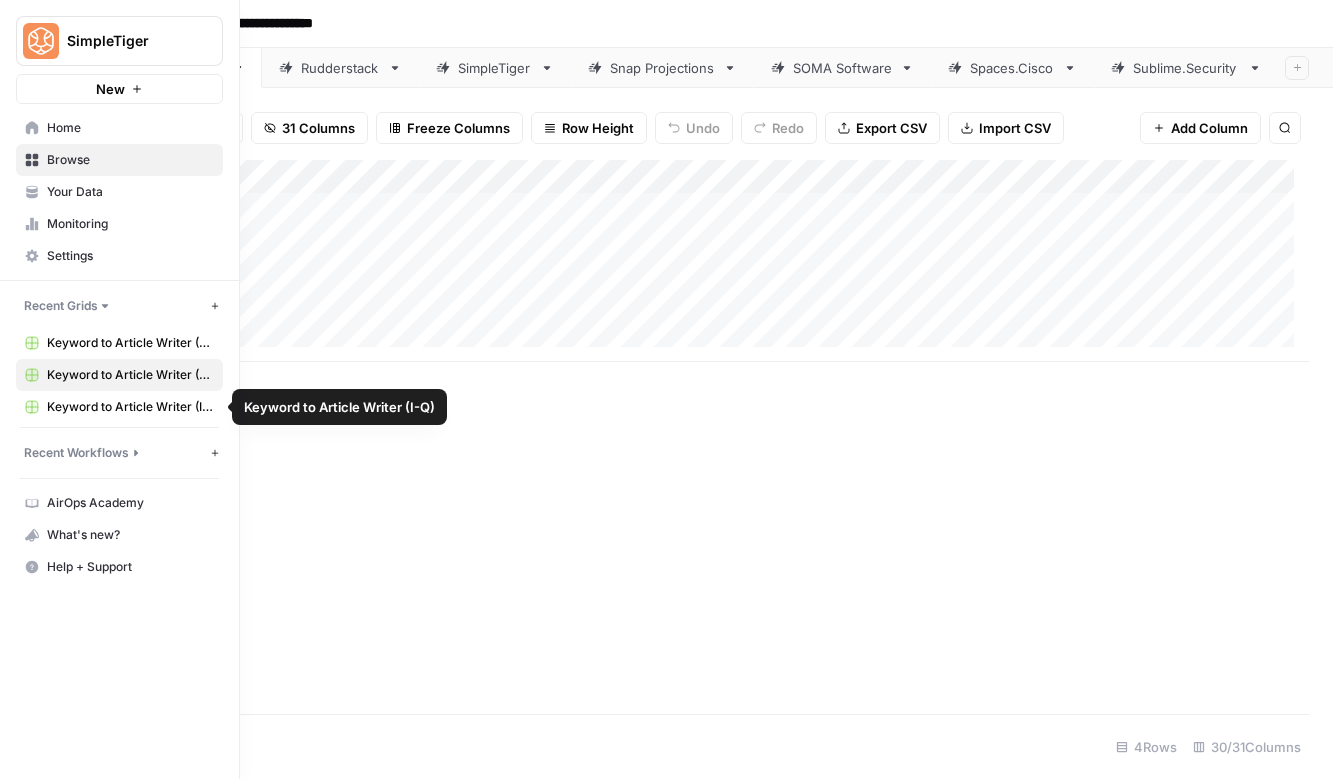 click on "Keyword to Article Writer (A-H)" at bounding box center [130, 343] 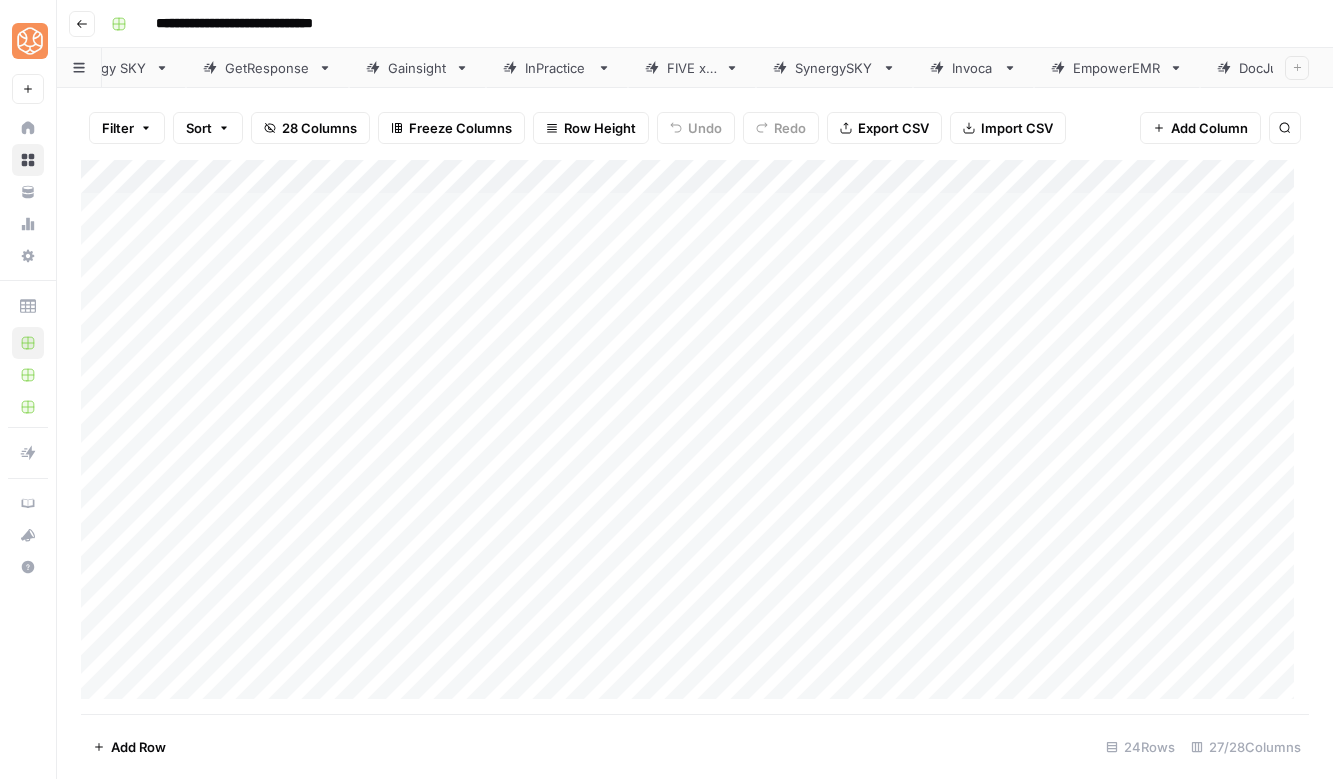 scroll, scrollTop: 0, scrollLeft: 253, axis: horizontal 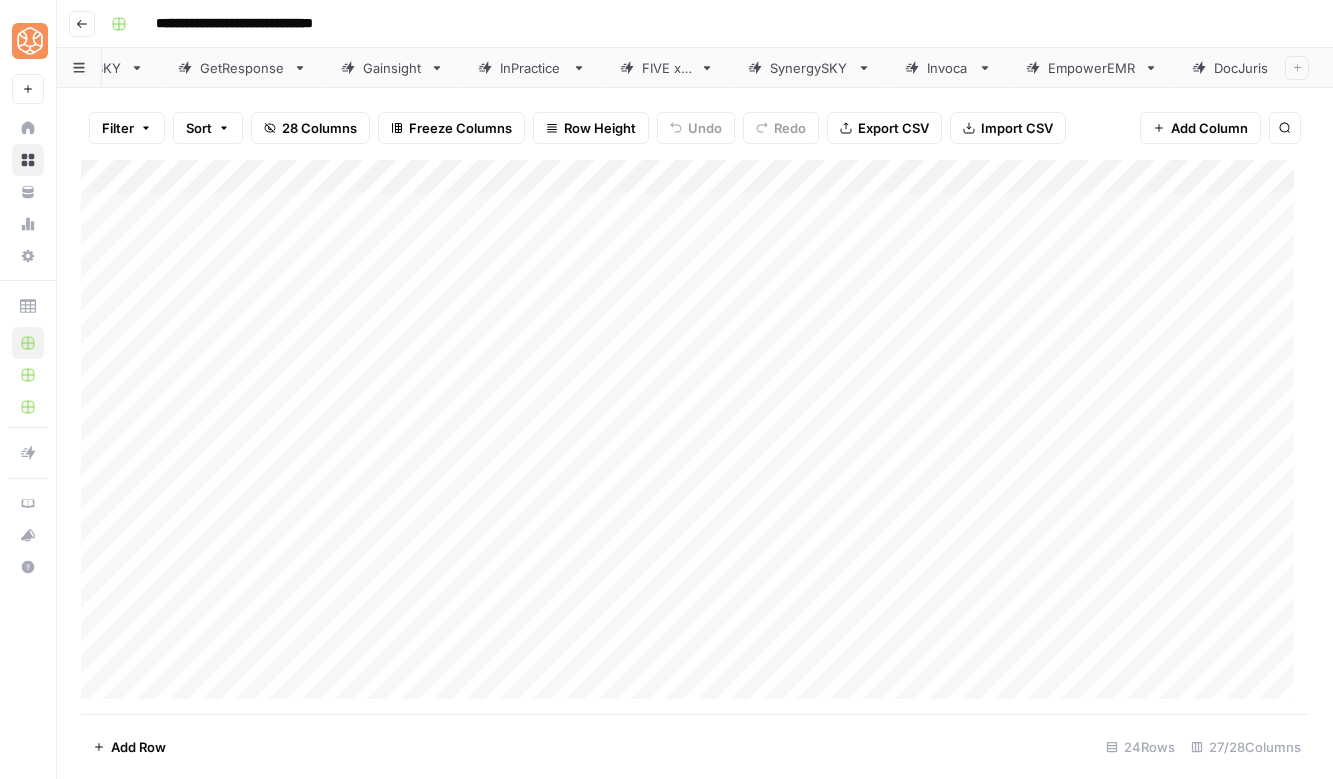 click on "EmpowerEMR" at bounding box center [1092, 68] 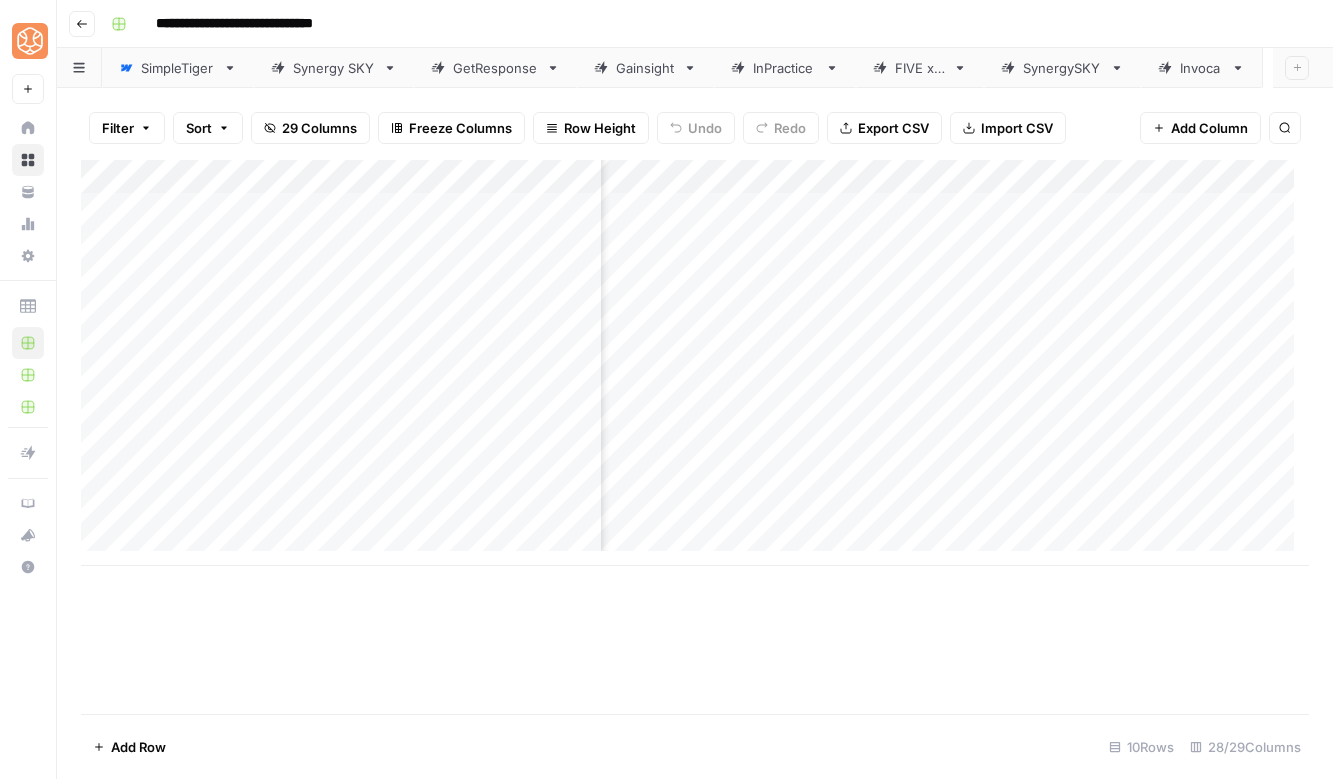 scroll, scrollTop: 1, scrollLeft: 765, axis: both 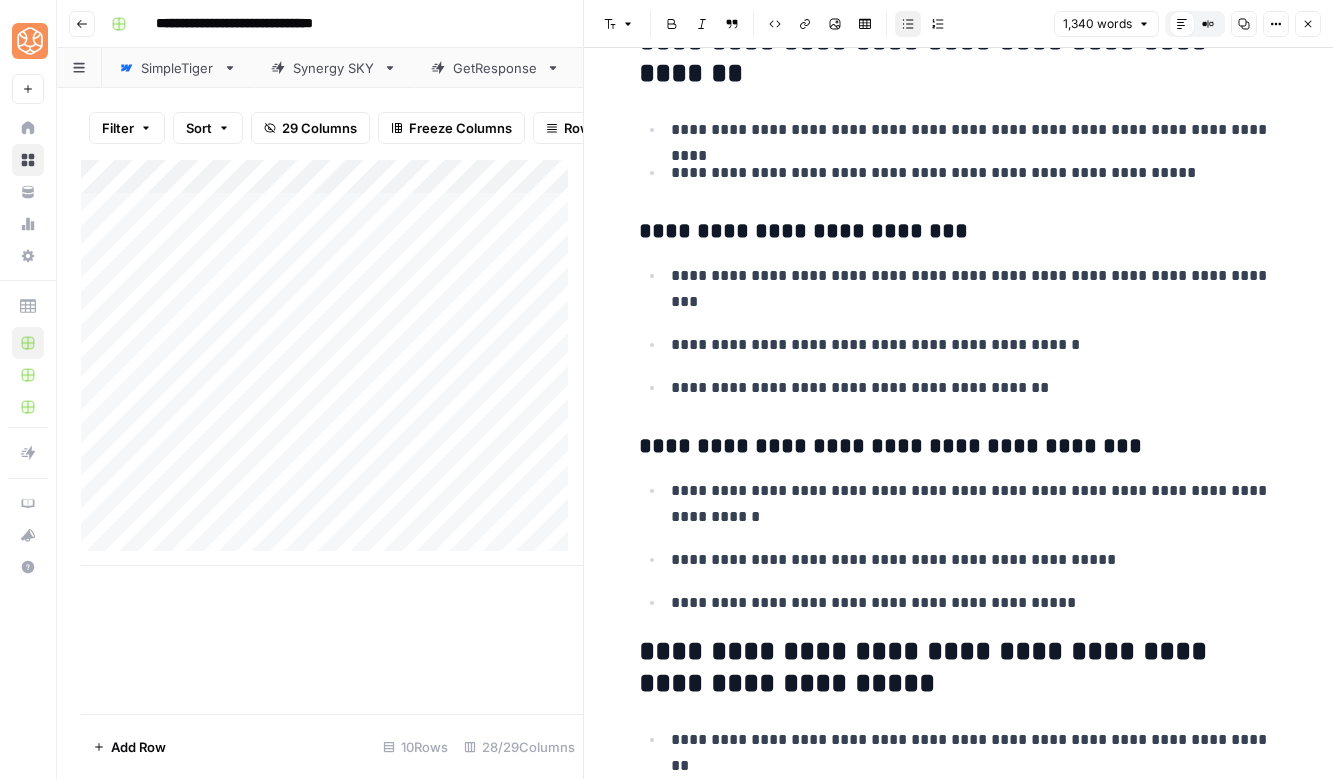click on "**********" at bounding box center [959, 328] 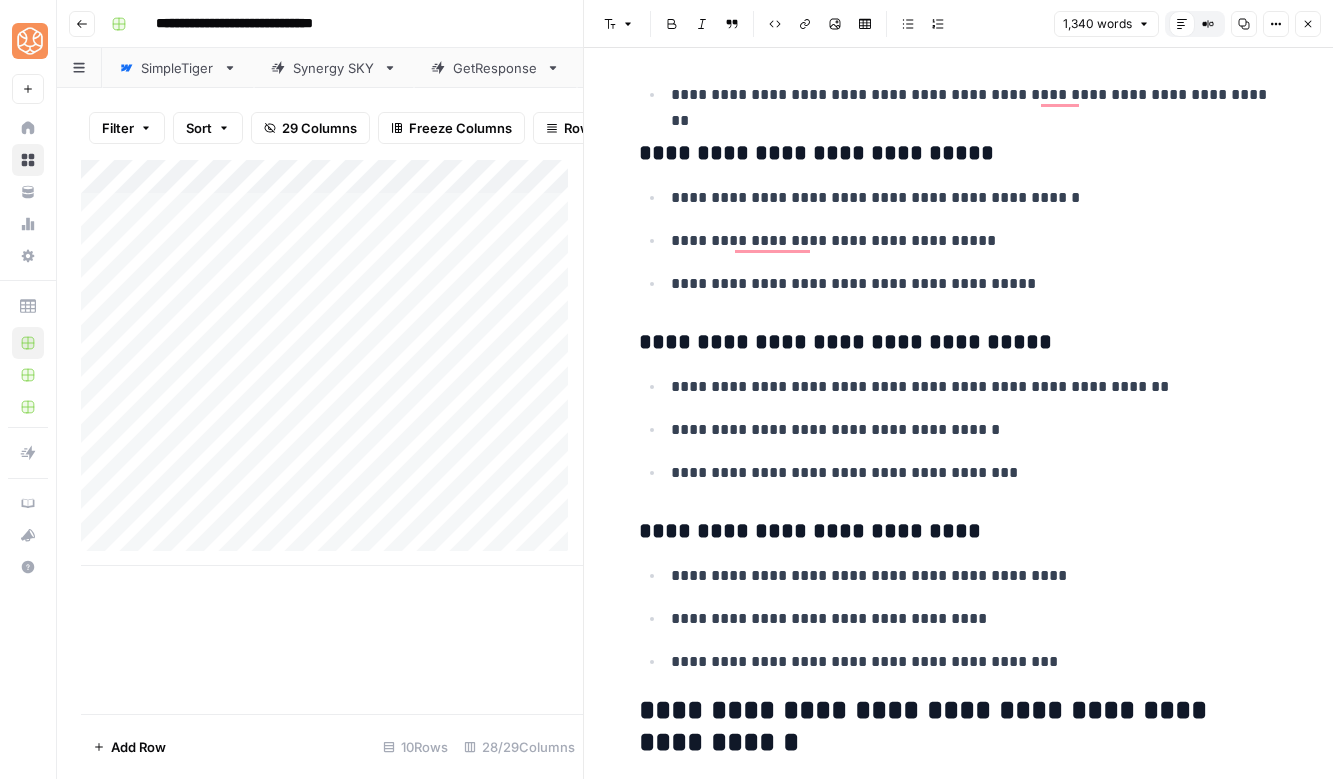 scroll, scrollTop: 4936, scrollLeft: 0, axis: vertical 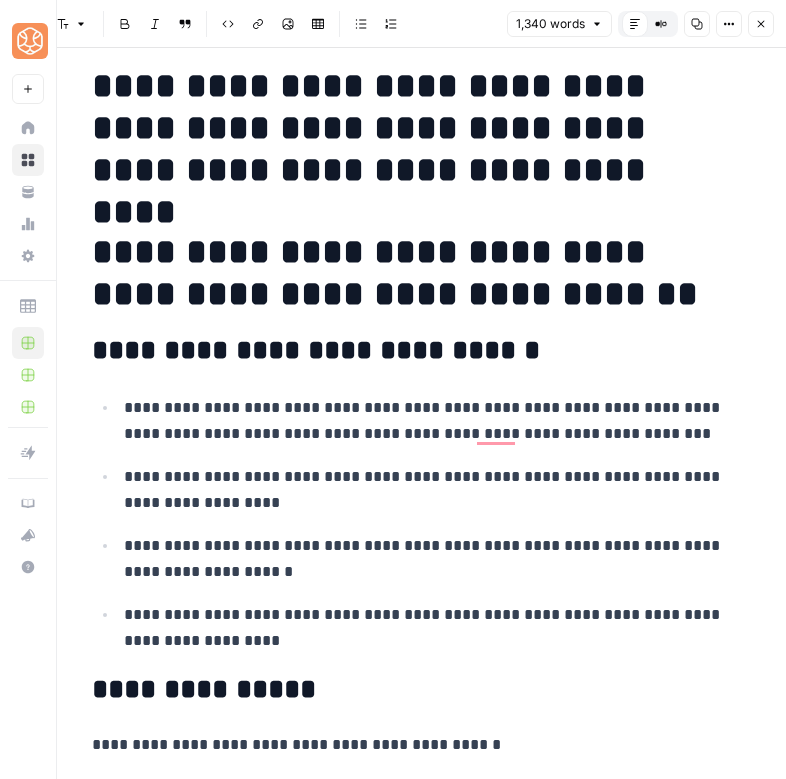 click on "**********" at bounding box center (412, 273) 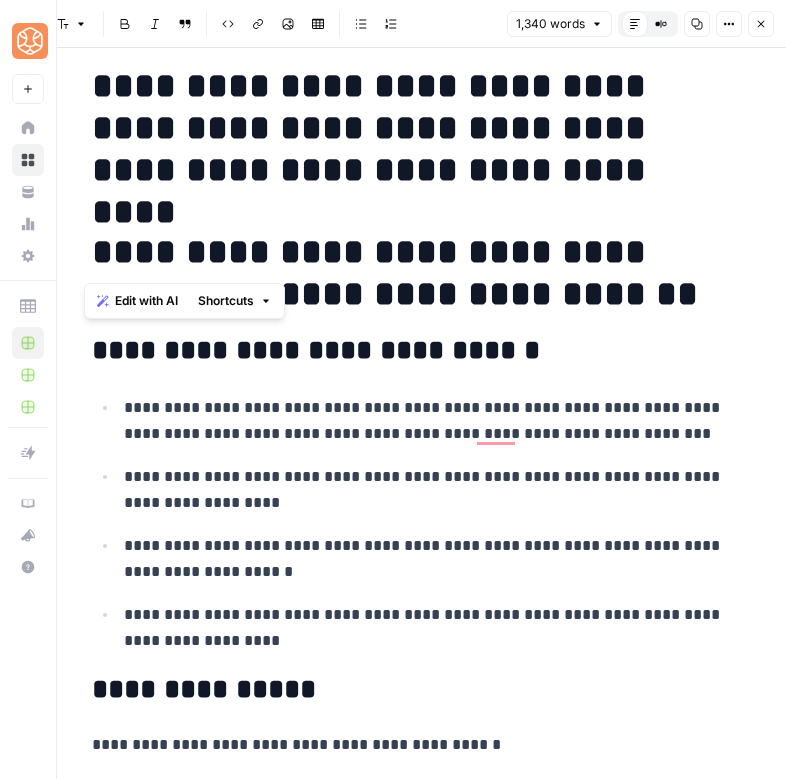click on "**********" at bounding box center [412, 273] 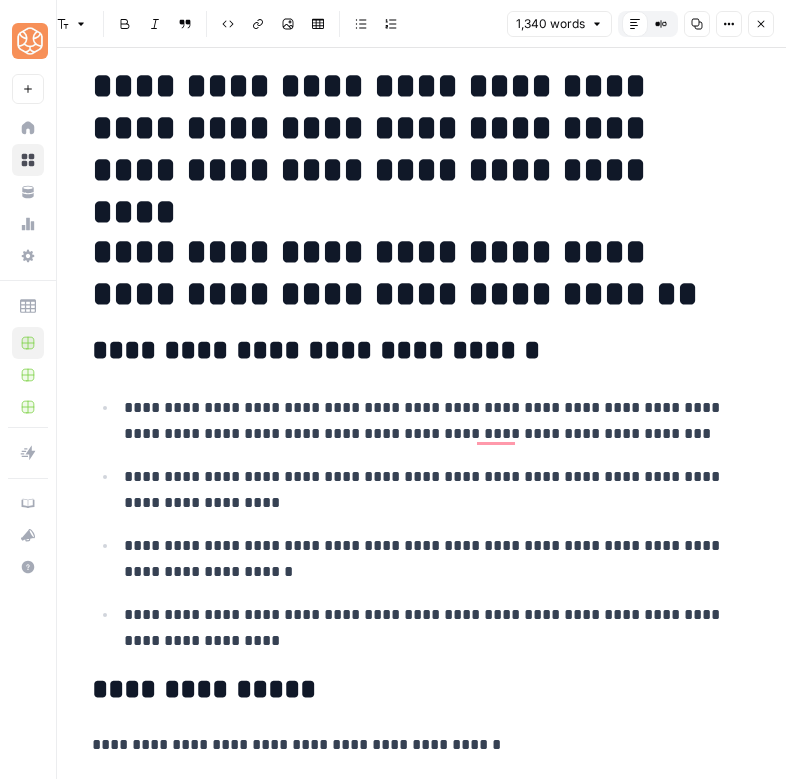 scroll, scrollTop: 8393, scrollLeft: 0, axis: vertical 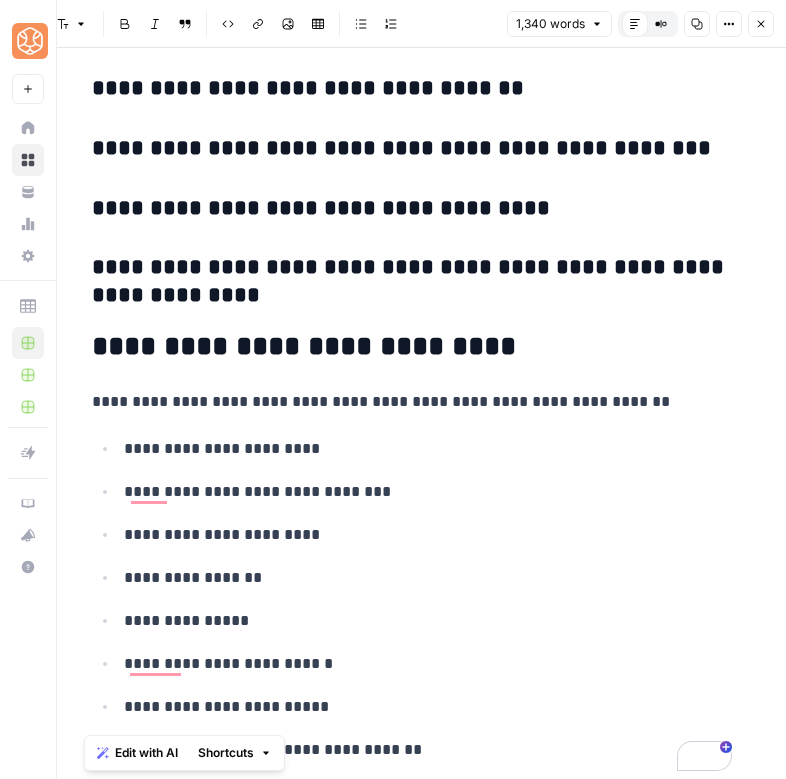 copy on "**********" 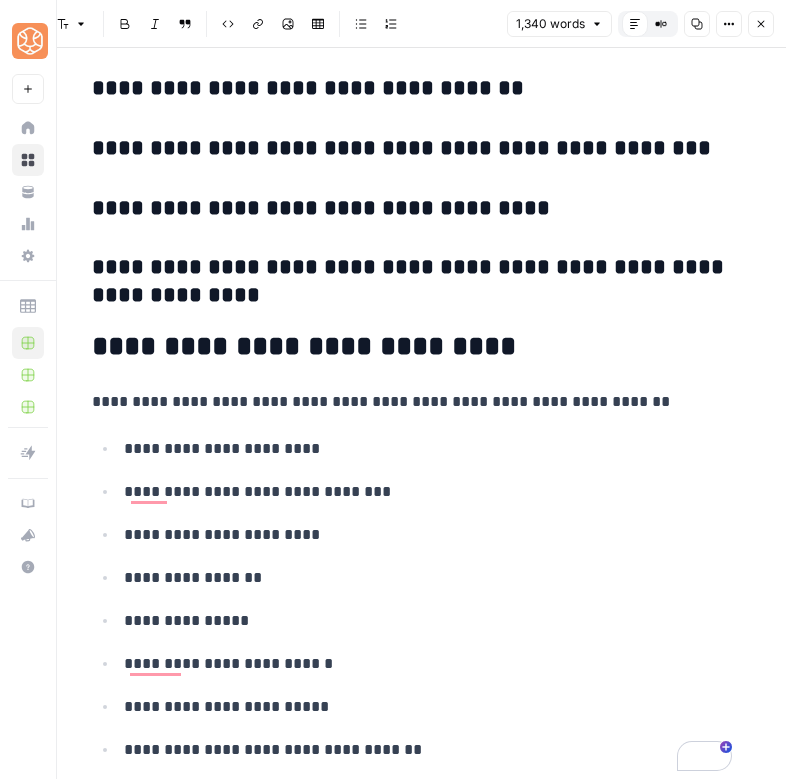 click on "**********" at bounding box center (412, 402) 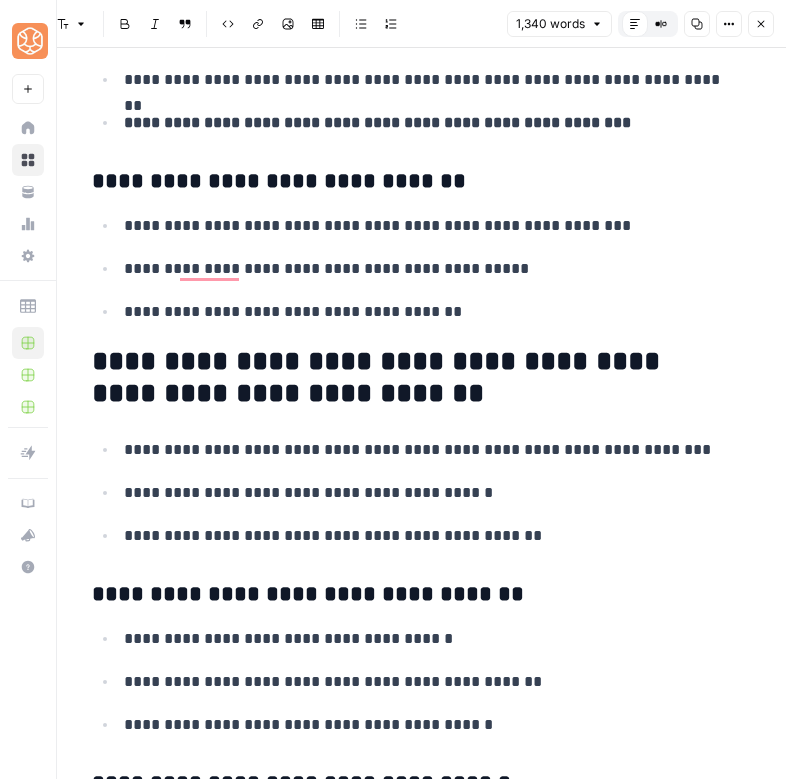 scroll, scrollTop: 5531, scrollLeft: 0, axis: vertical 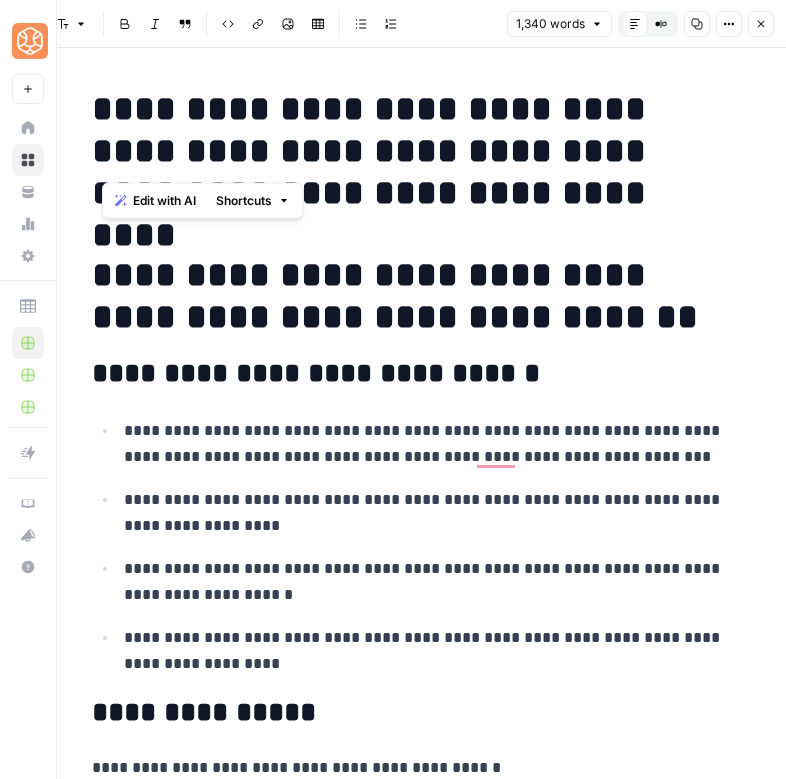 drag, startPoint x: 113, startPoint y: 154, endPoint x: 548, endPoint y: 151, distance: 435.01035 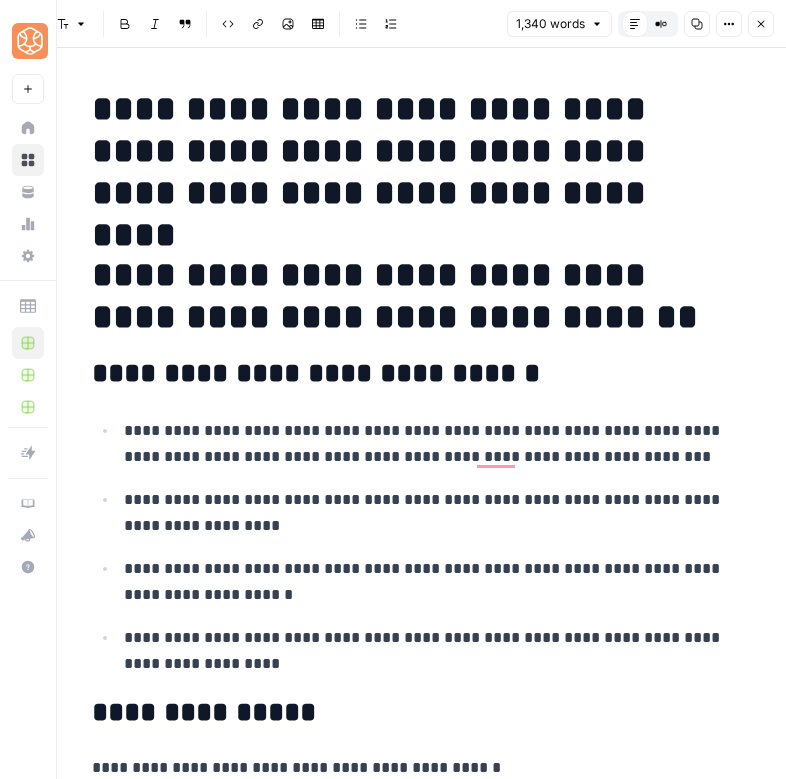 scroll, scrollTop: 325, scrollLeft: 0, axis: vertical 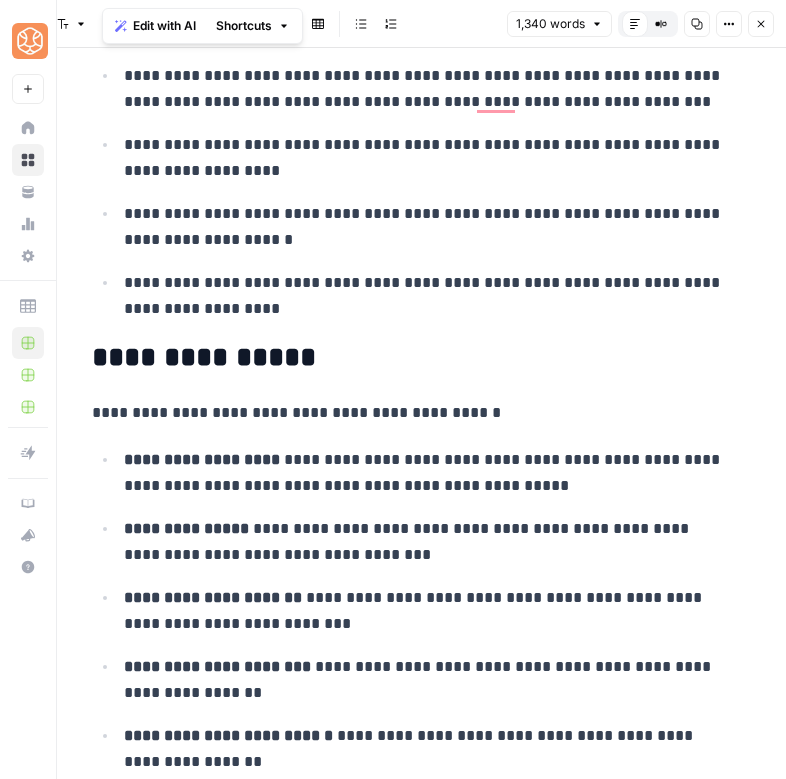 click on "Close" at bounding box center (766, 24) 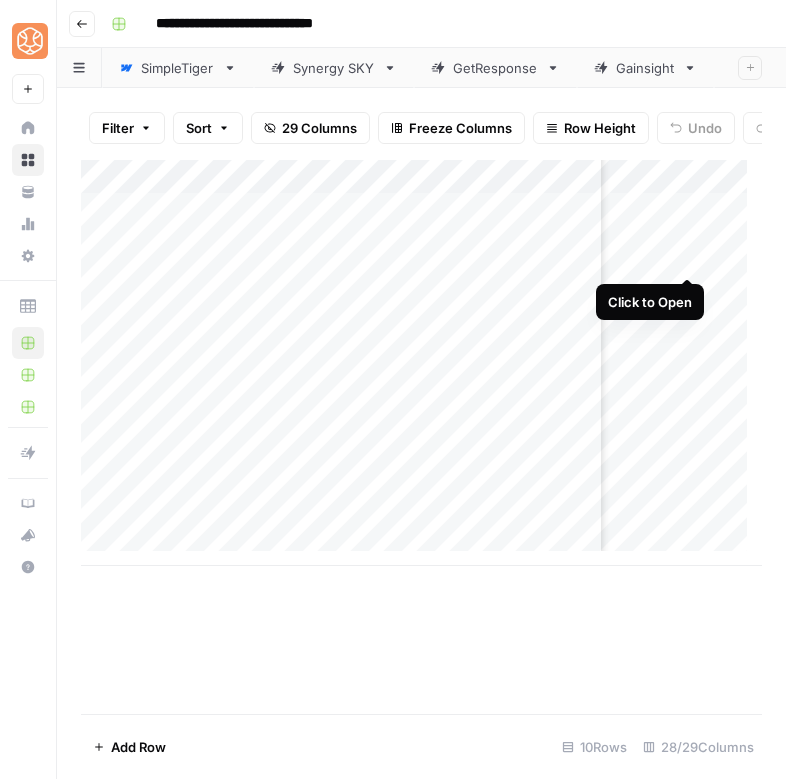 click on "Add Column" at bounding box center [421, 363] 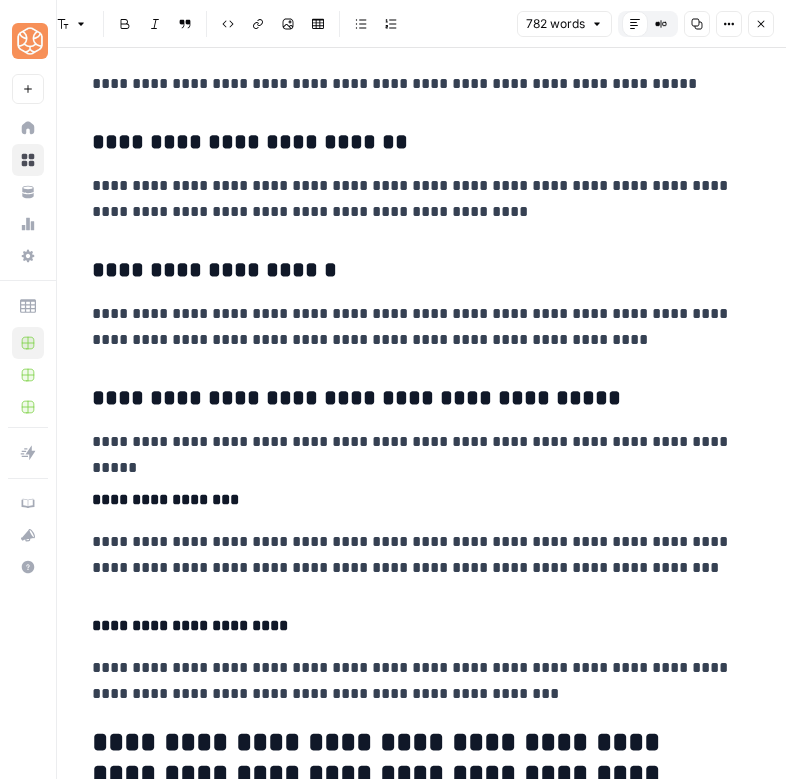 scroll, scrollTop: 2927, scrollLeft: 0, axis: vertical 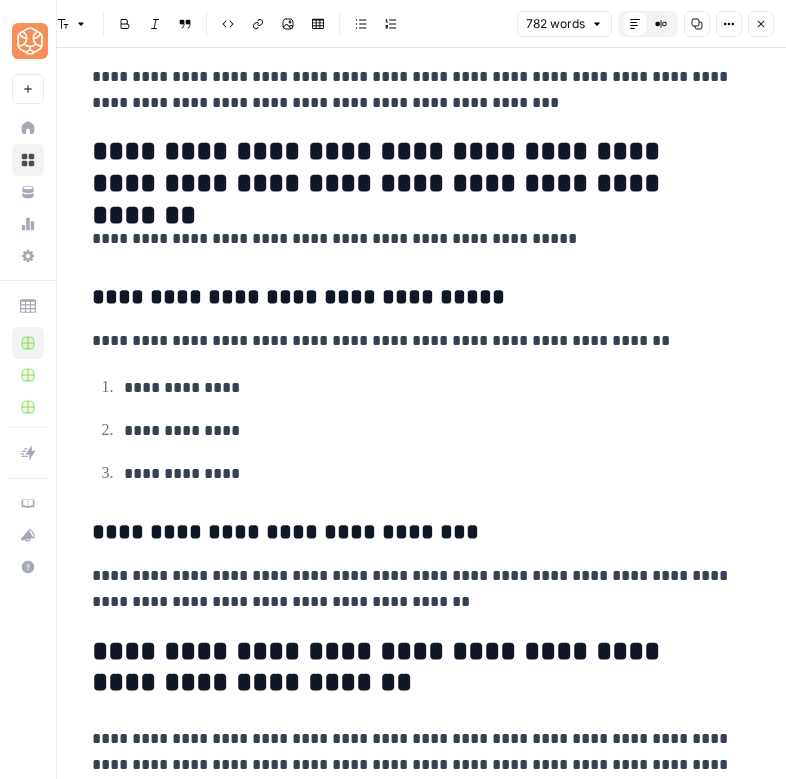 click on "**********" at bounding box center (412, 298) 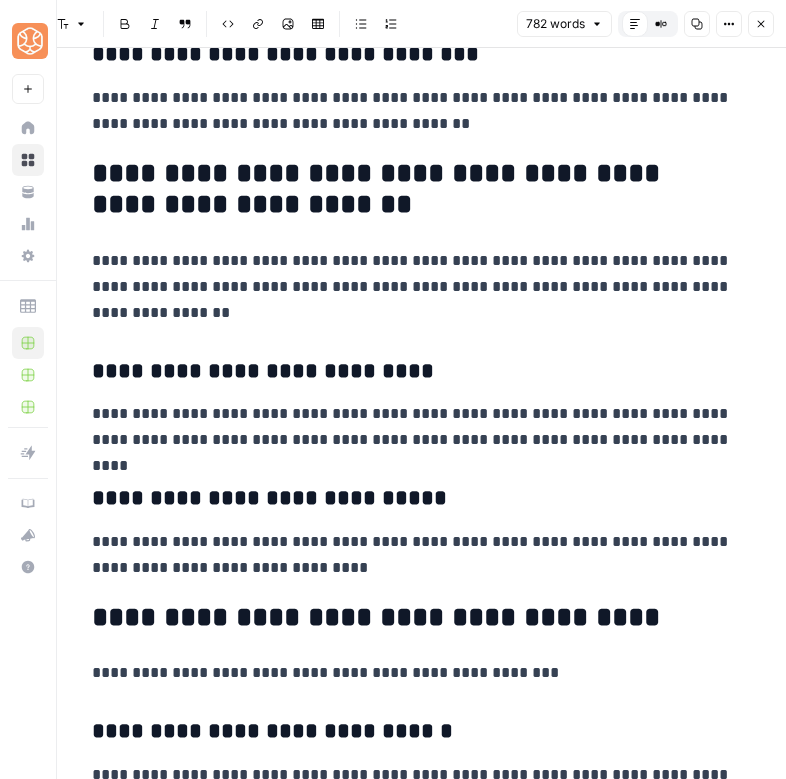 scroll, scrollTop: 3898, scrollLeft: 0, axis: vertical 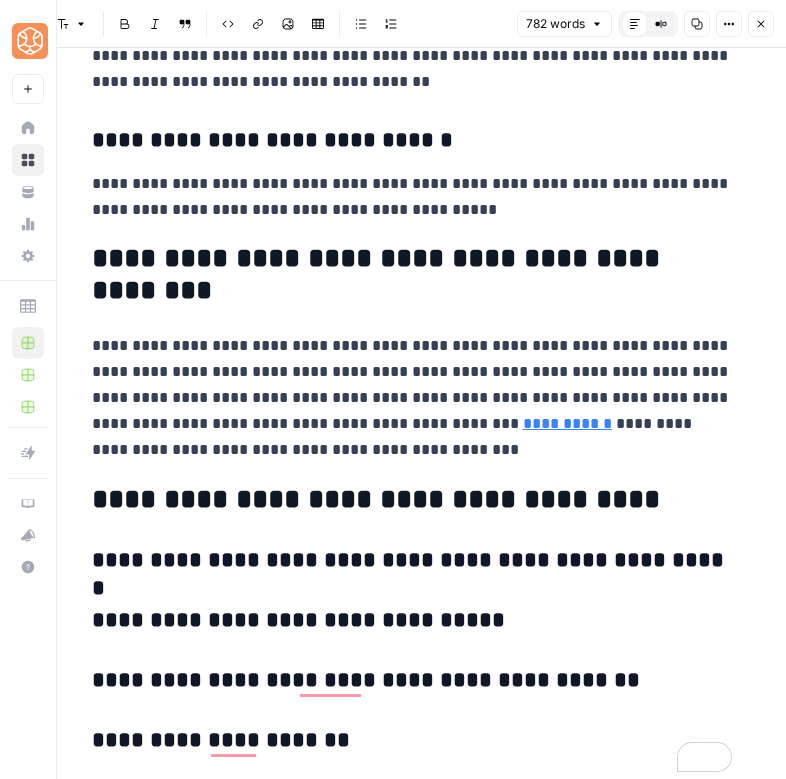 click on "**********" at bounding box center (412, -1809) 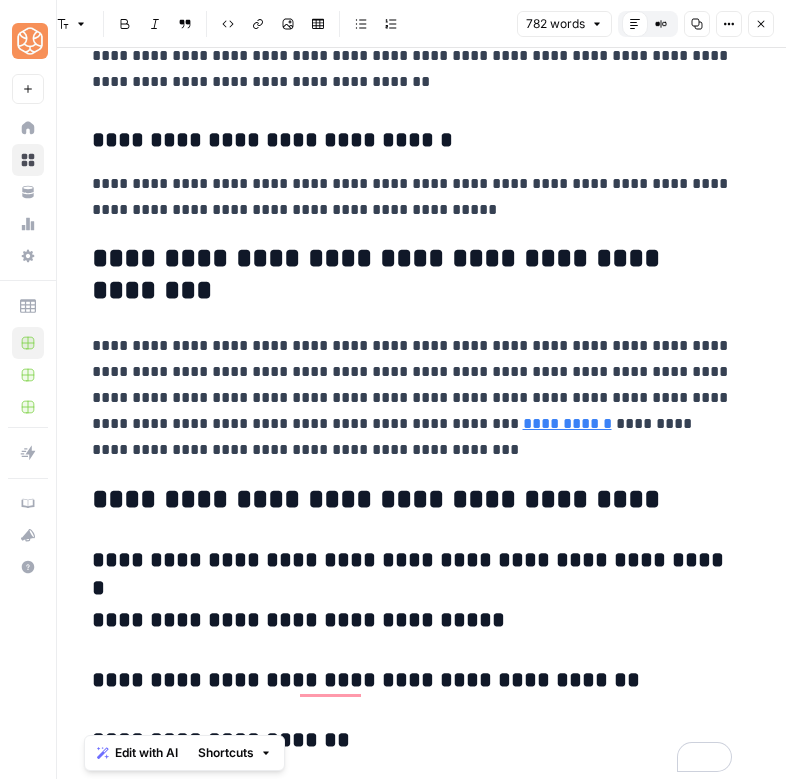 copy on "**********" 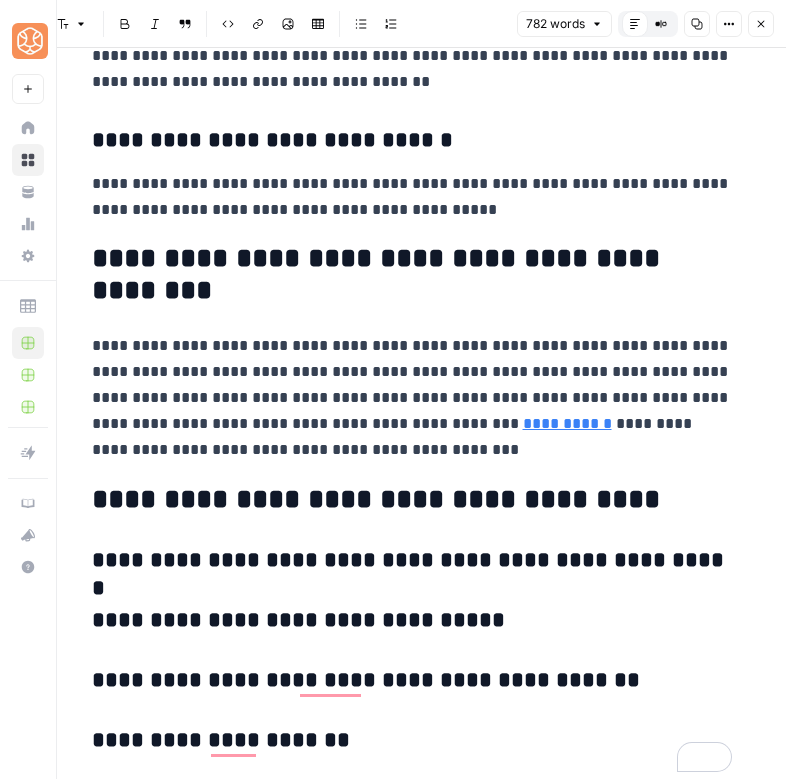 scroll, scrollTop: 4353, scrollLeft: 0, axis: vertical 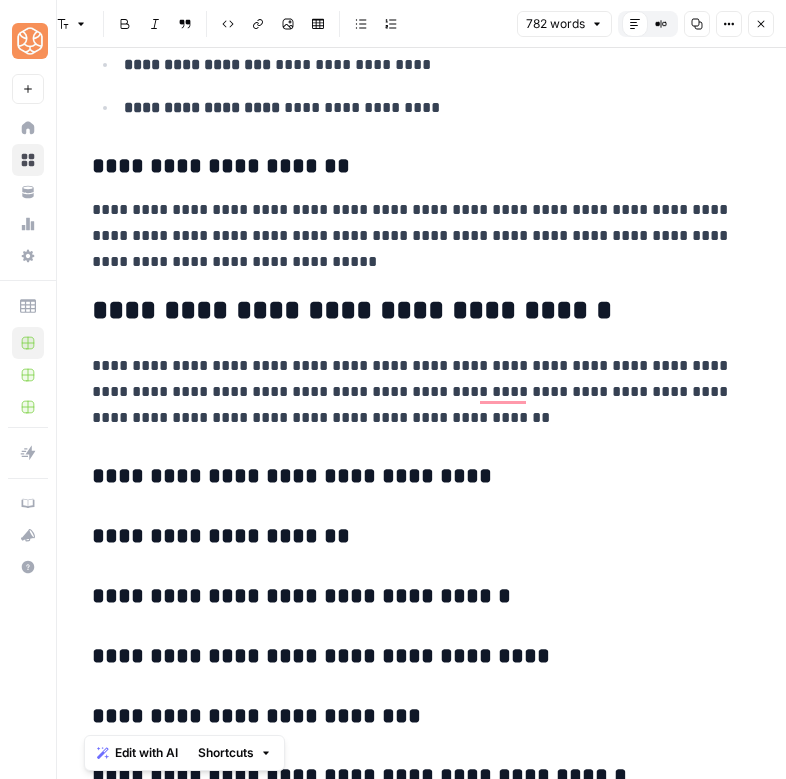 click on "**********" at bounding box center (412, 236) 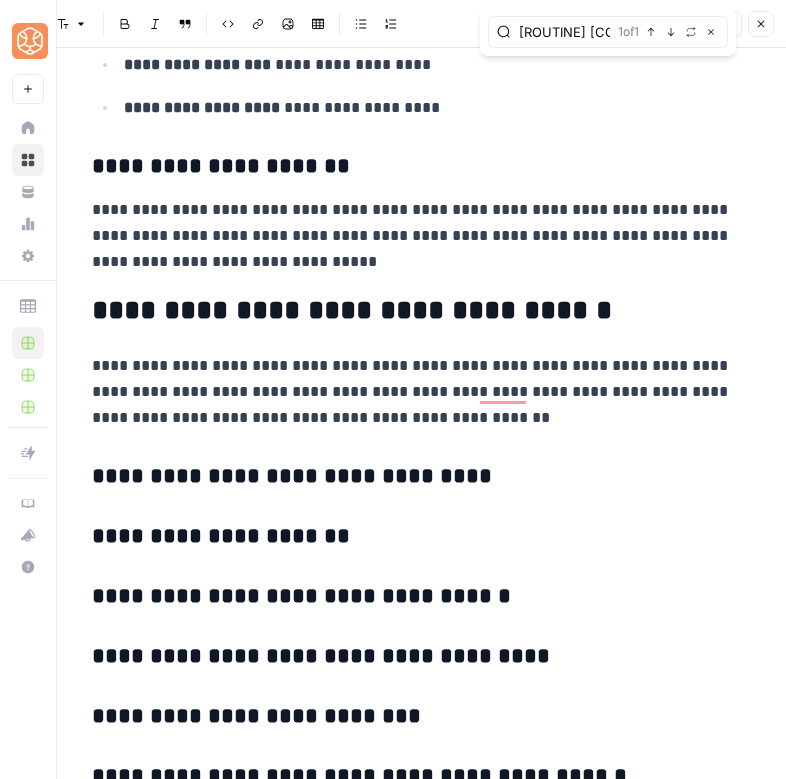 type on "[ROUTINE] [COMP]" 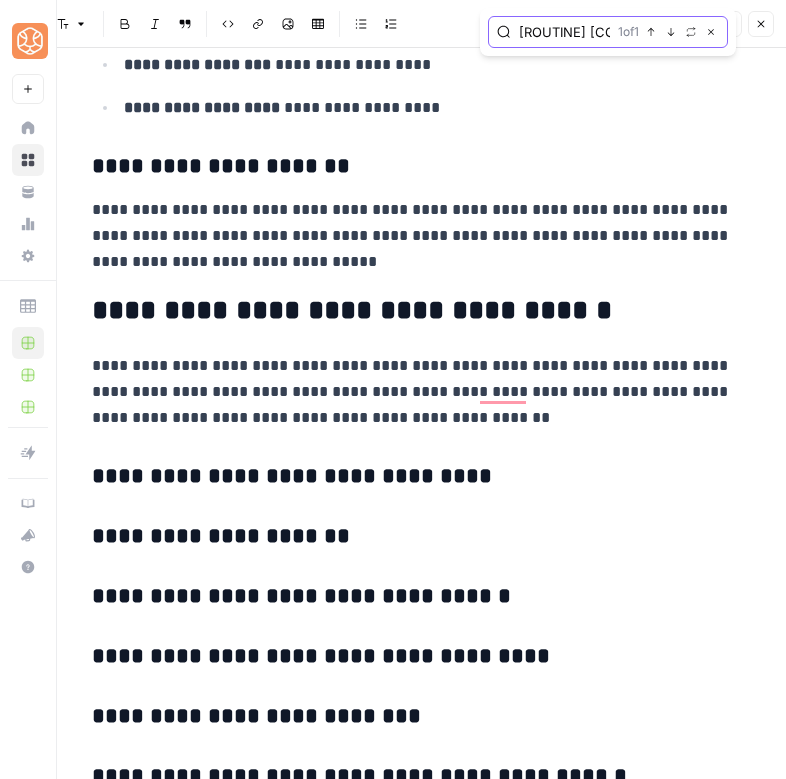 click 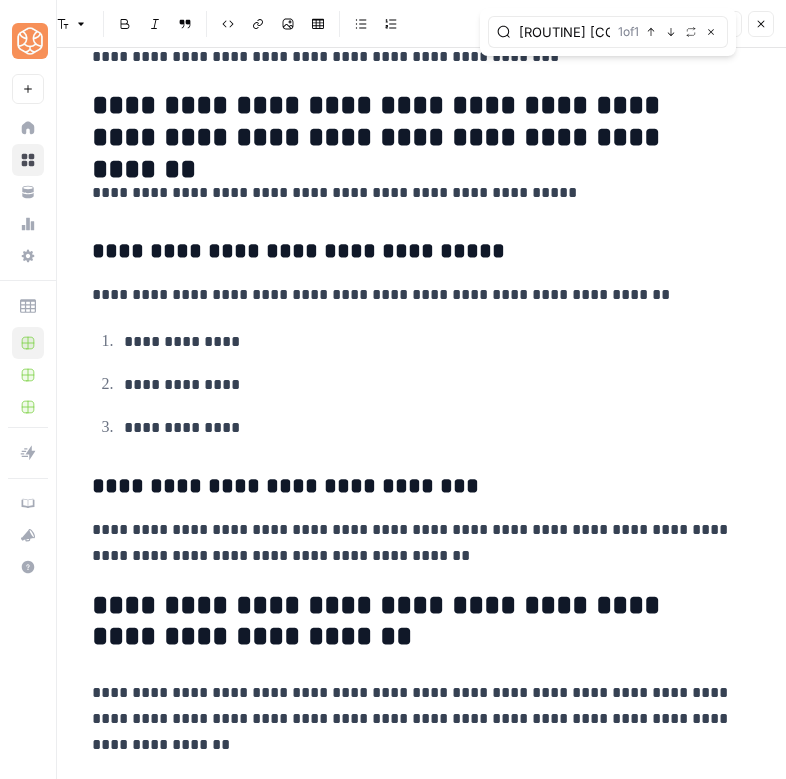 click on "**********" at bounding box center (412, 193) 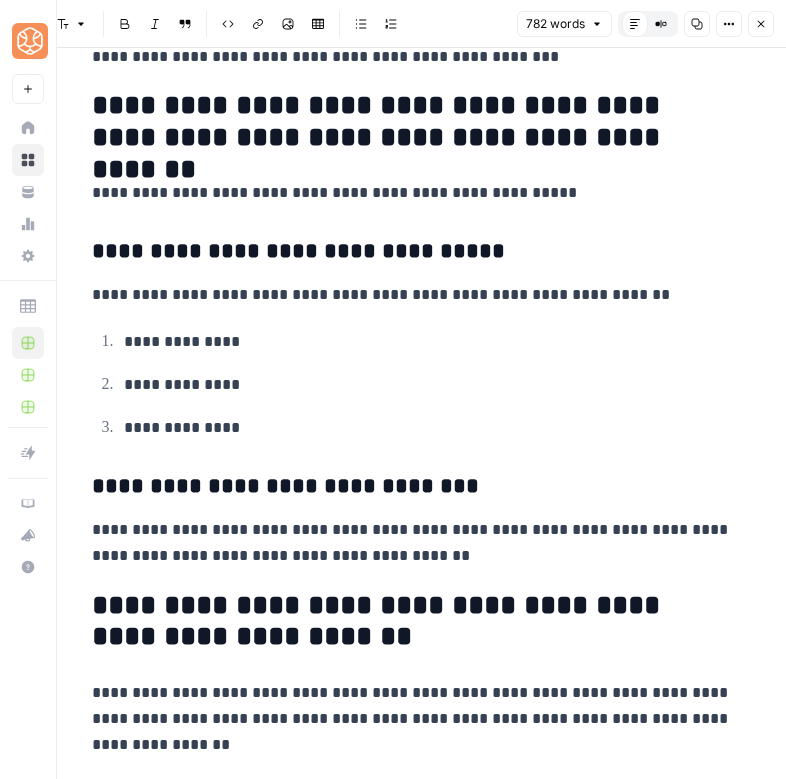click on "**********" at bounding box center [412, 252] 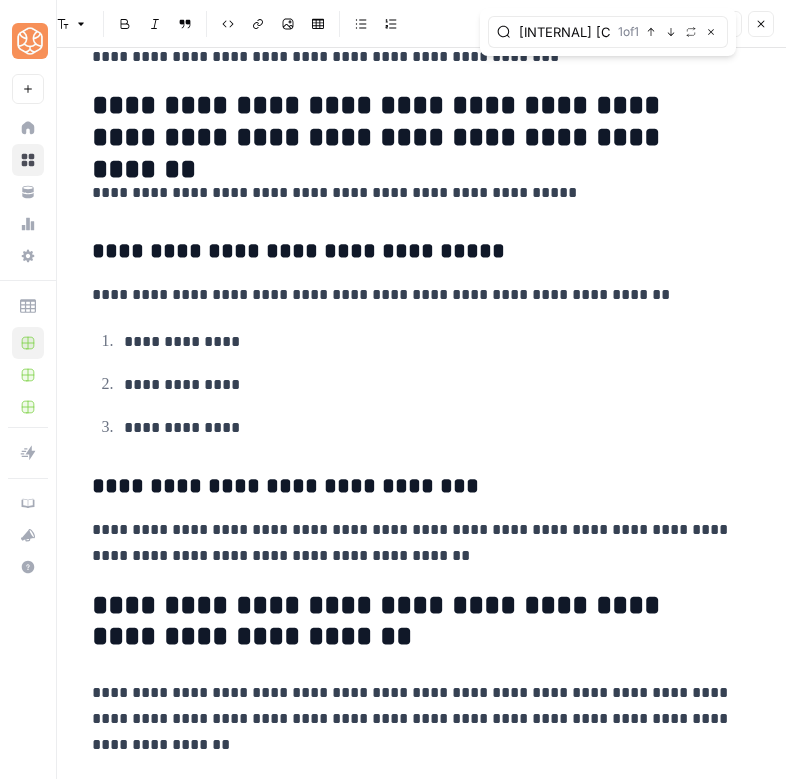 type on "[INTERNAL] [CONT]" 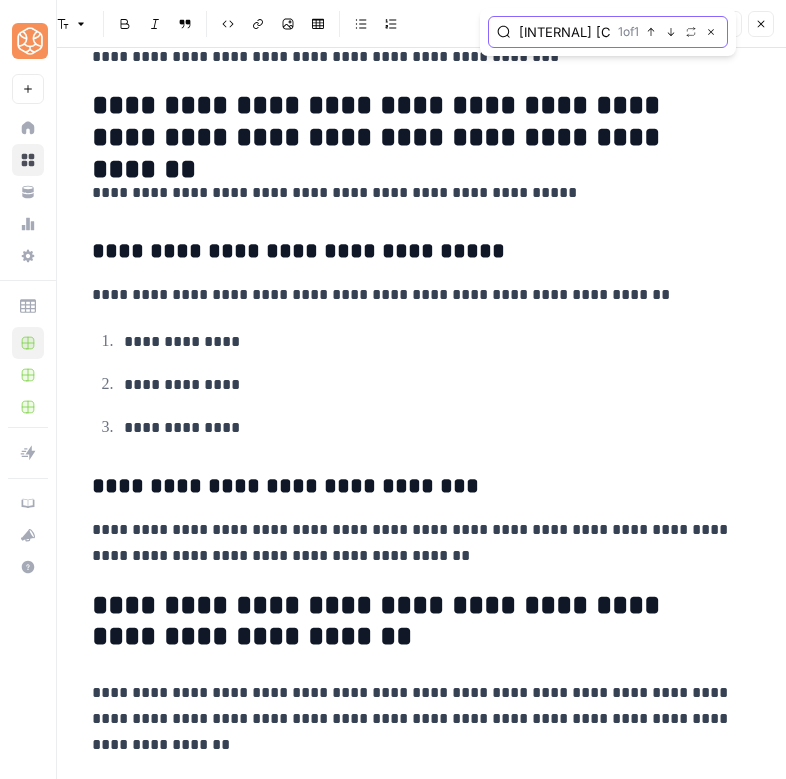 click 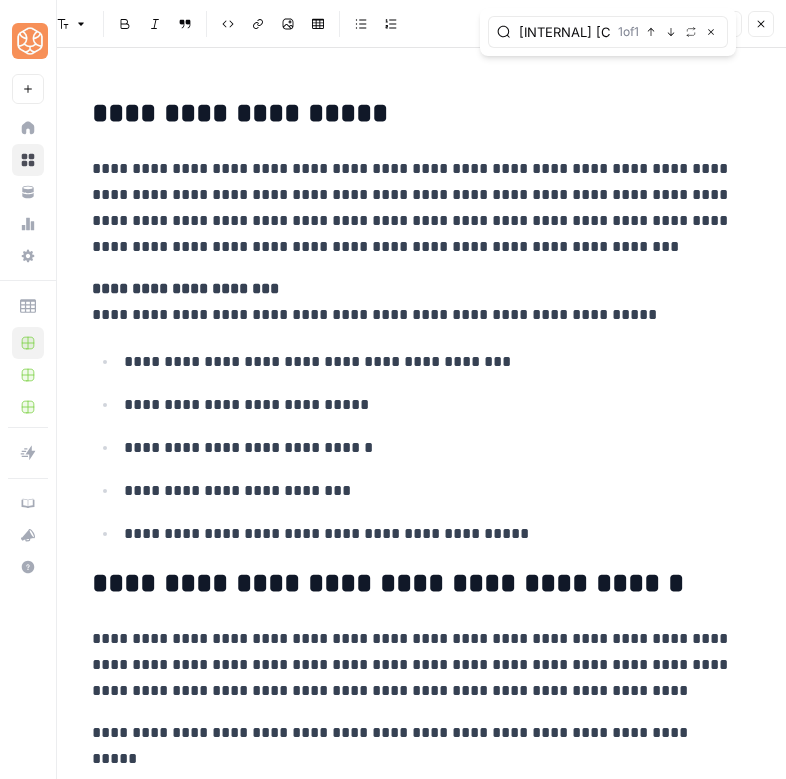 scroll, scrollTop: 0, scrollLeft: 0, axis: both 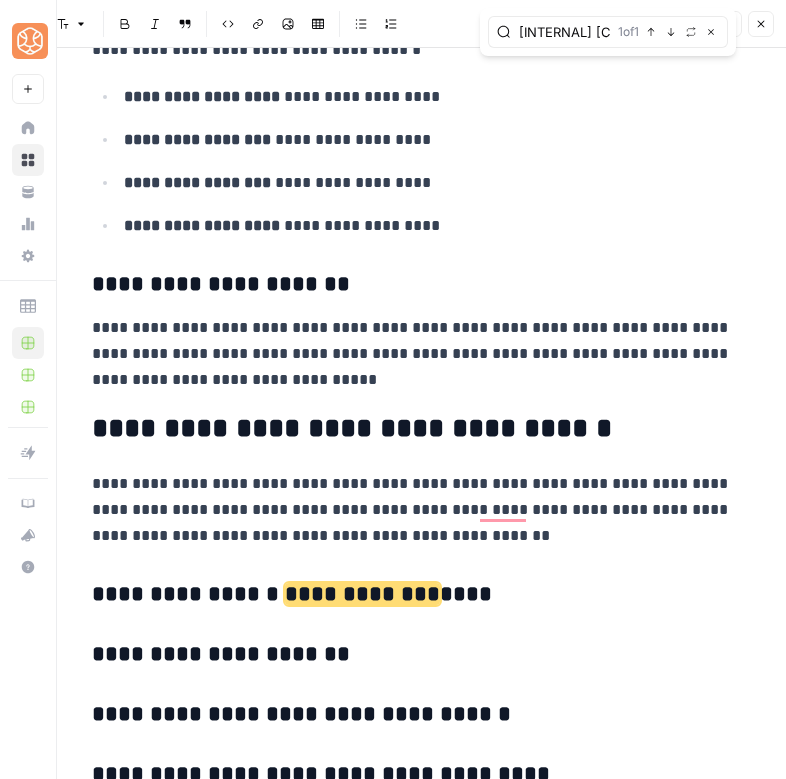 click on "**********" at bounding box center [412, 927] 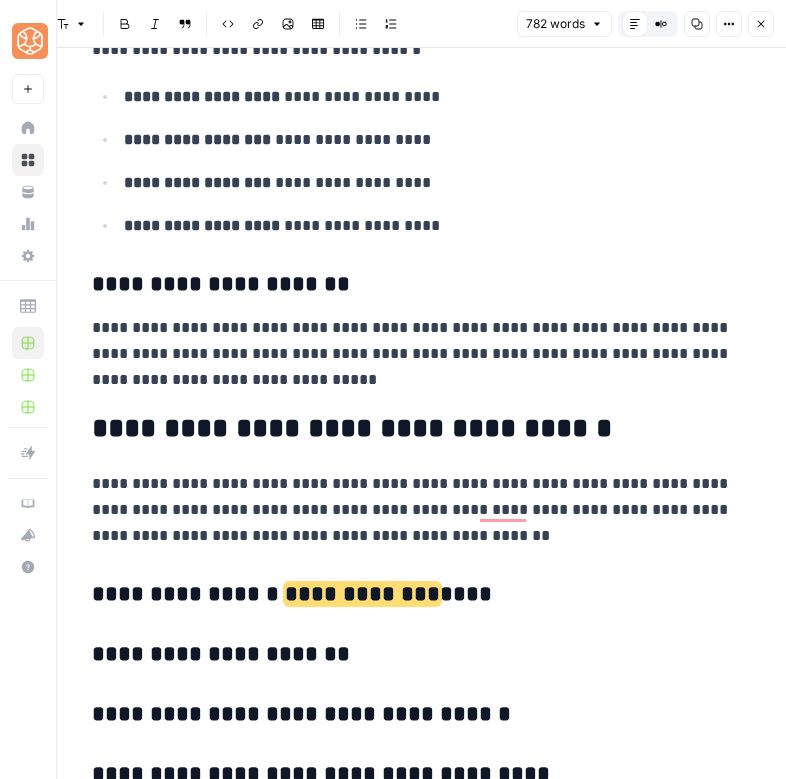 scroll, scrollTop: 1663, scrollLeft: 0, axis: vertical 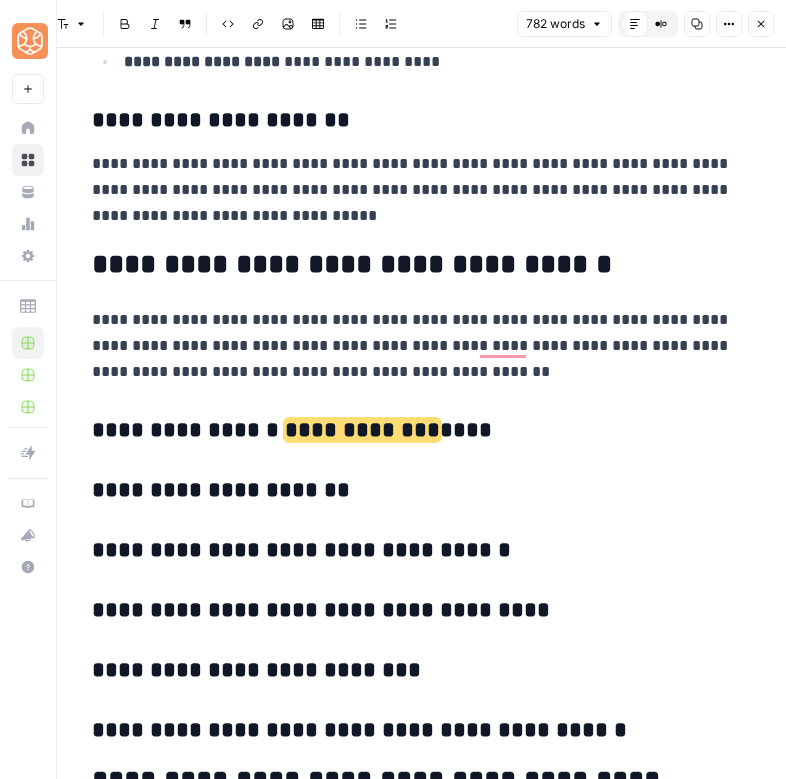 click on "**********" at bounding box center (362, 430) 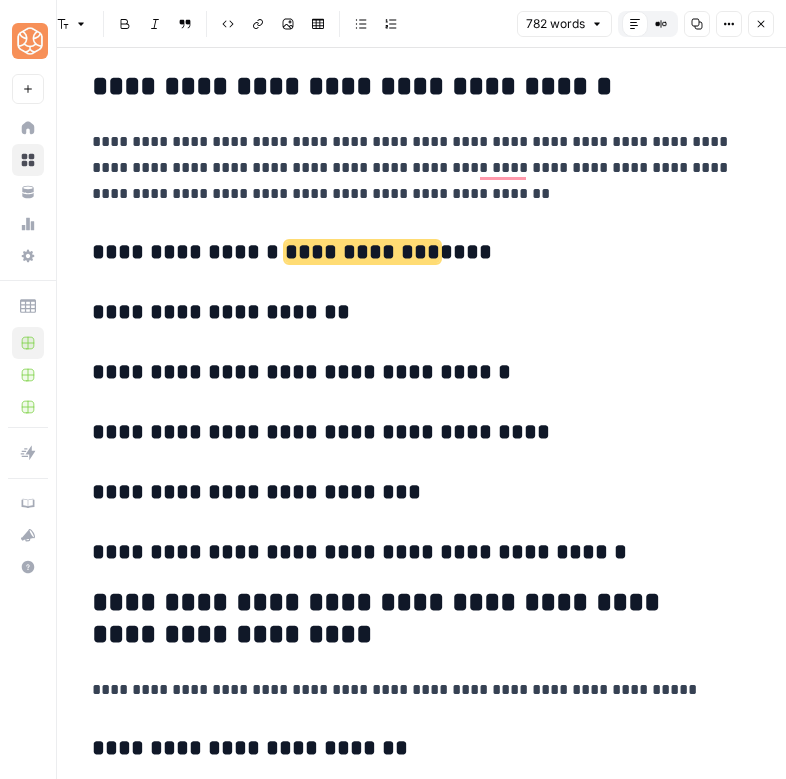 click on "**********" at bounding box center (412, 585) 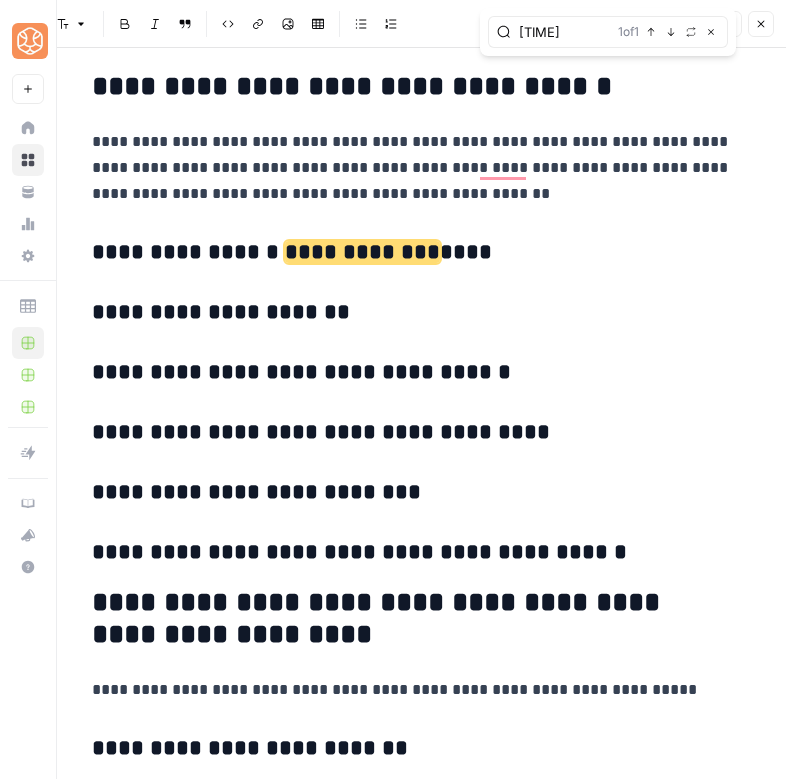 type on "[TIME]-[TIME]" 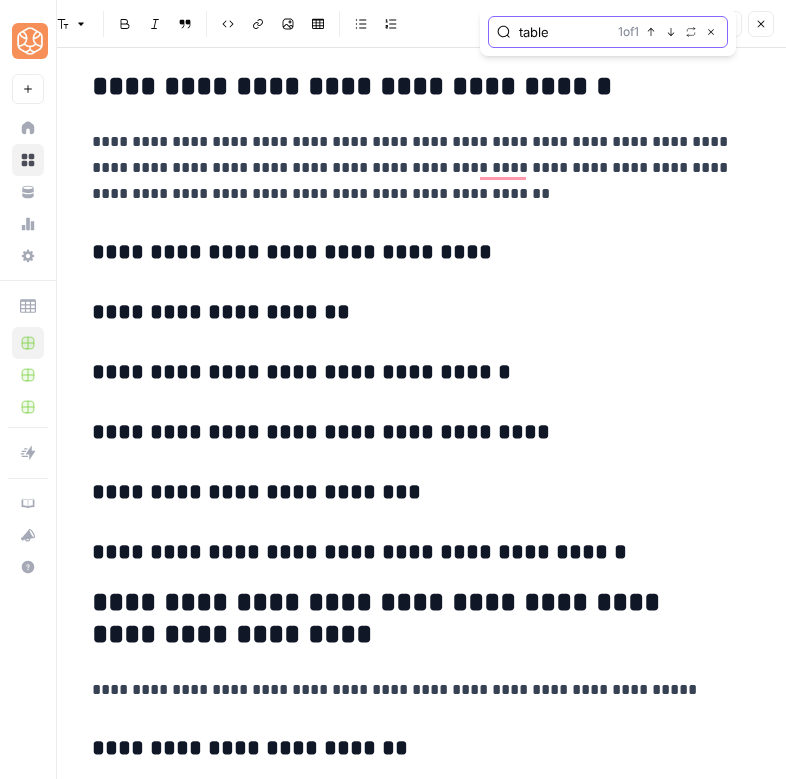 click 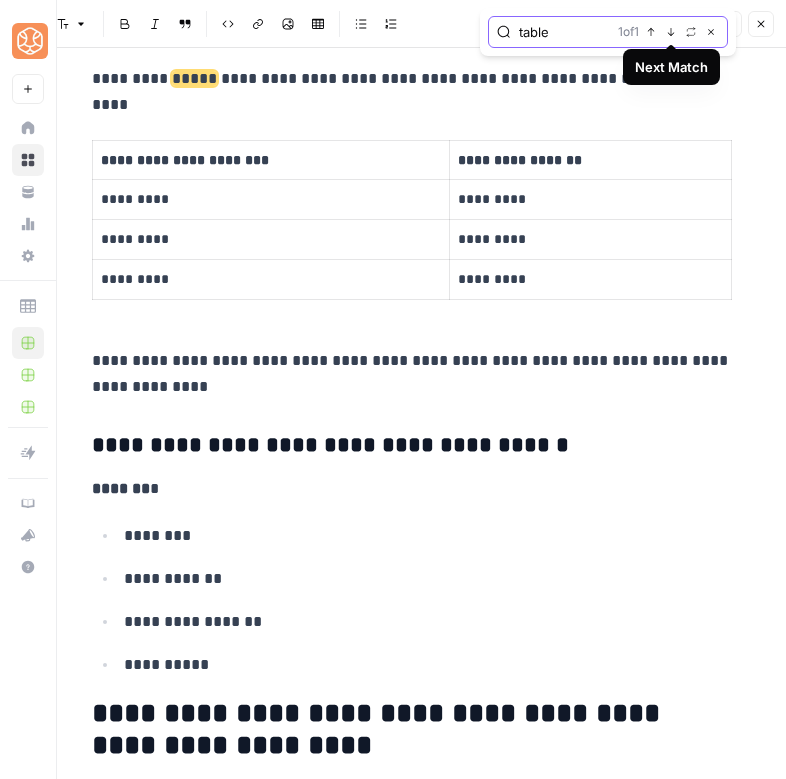 click on "table" at bounding box center (564, 32) 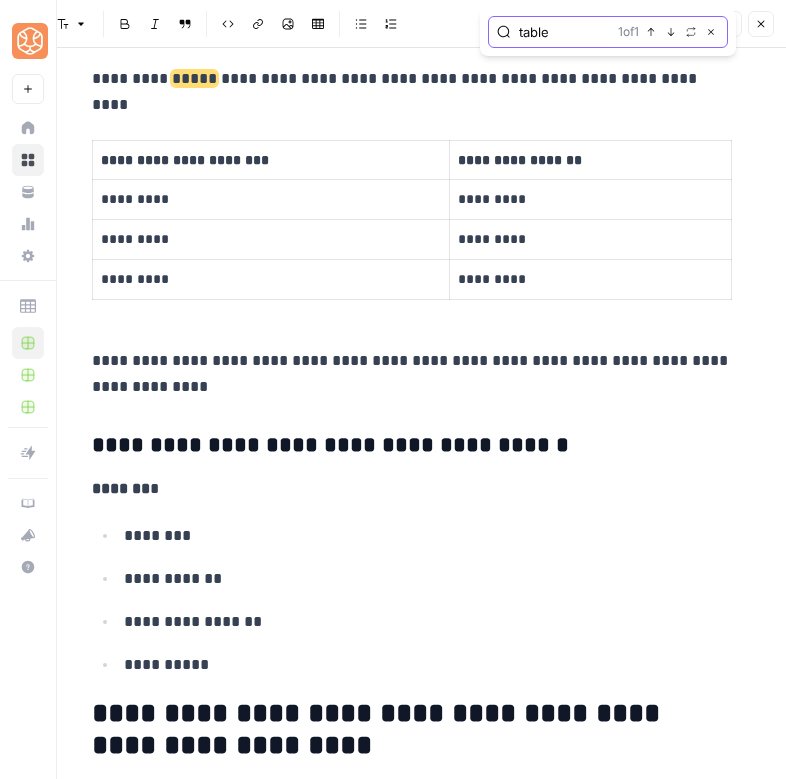 click on "table" at bounding box center [564, 32] 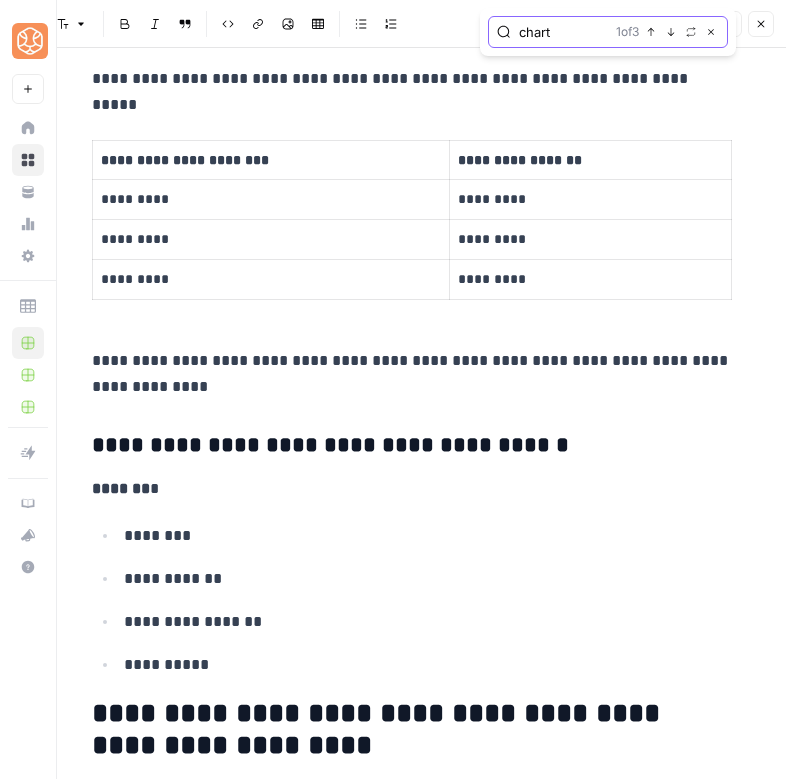 type on "chart" 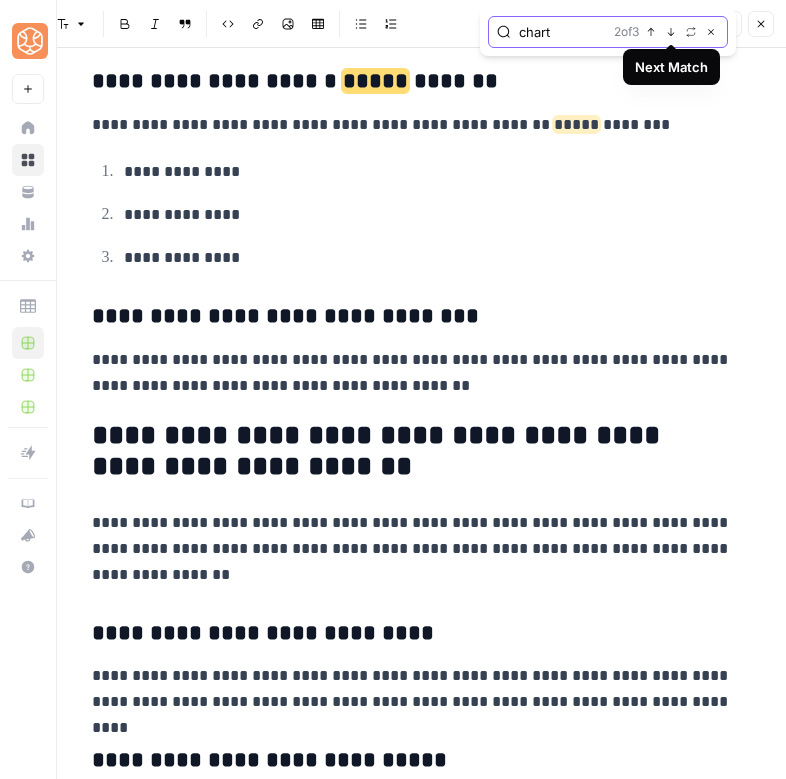 click 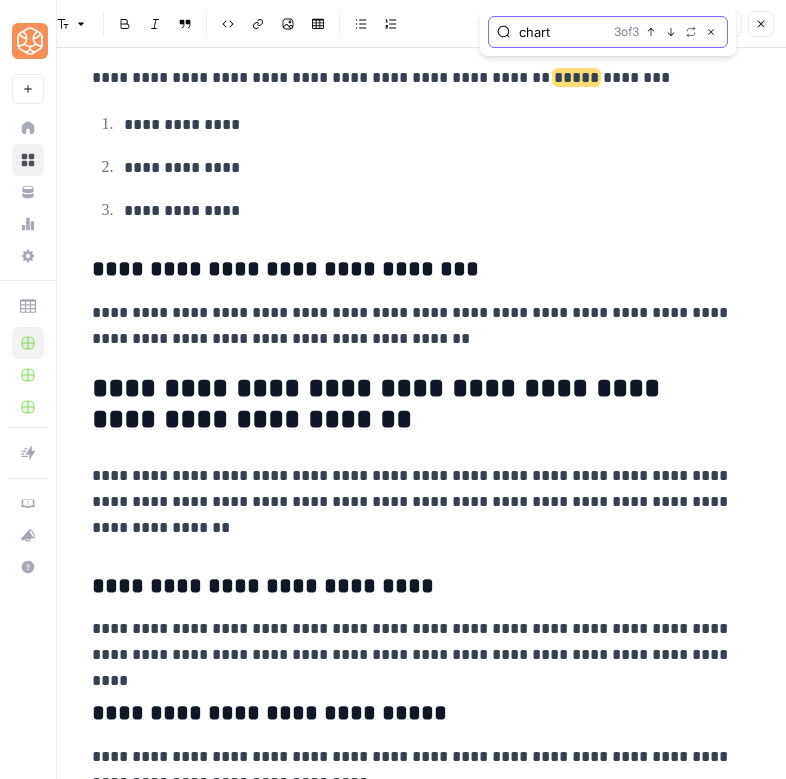 click 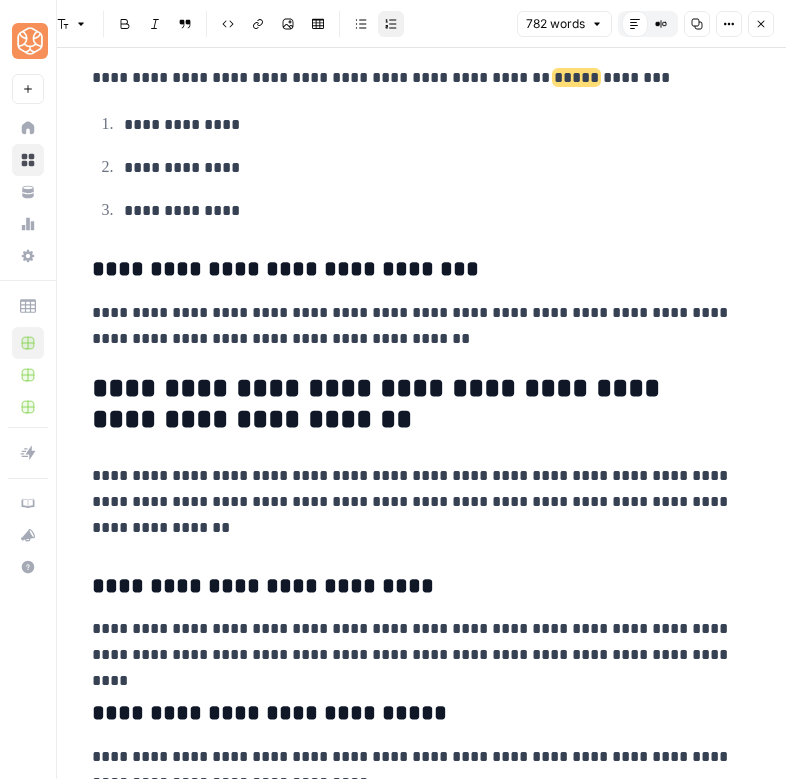 click on "**********" at bounding box center [412, 167] 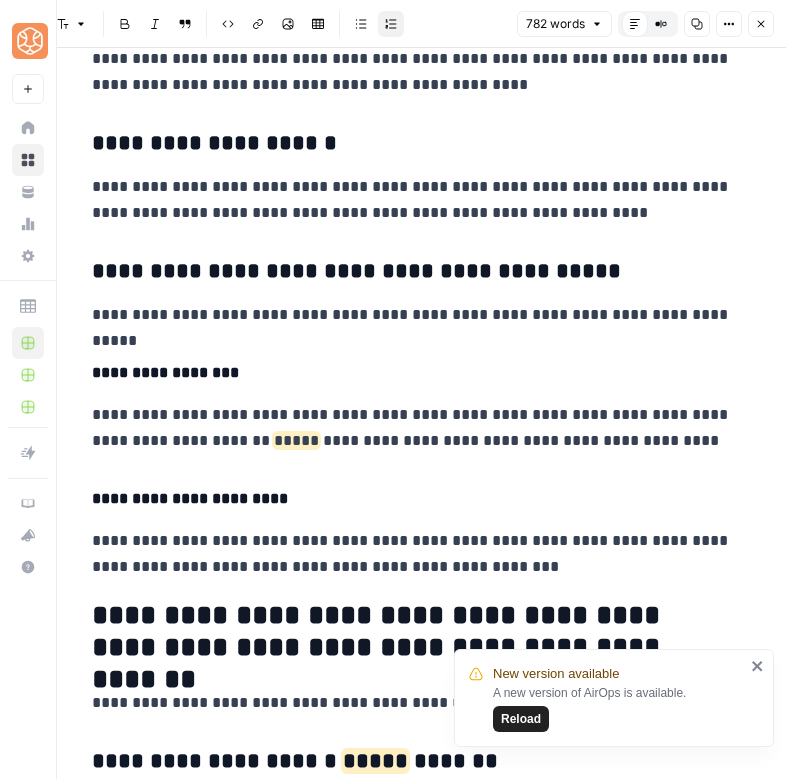 scroll, scrollTop: 3032, scrollLeft: 0, axis: vertical 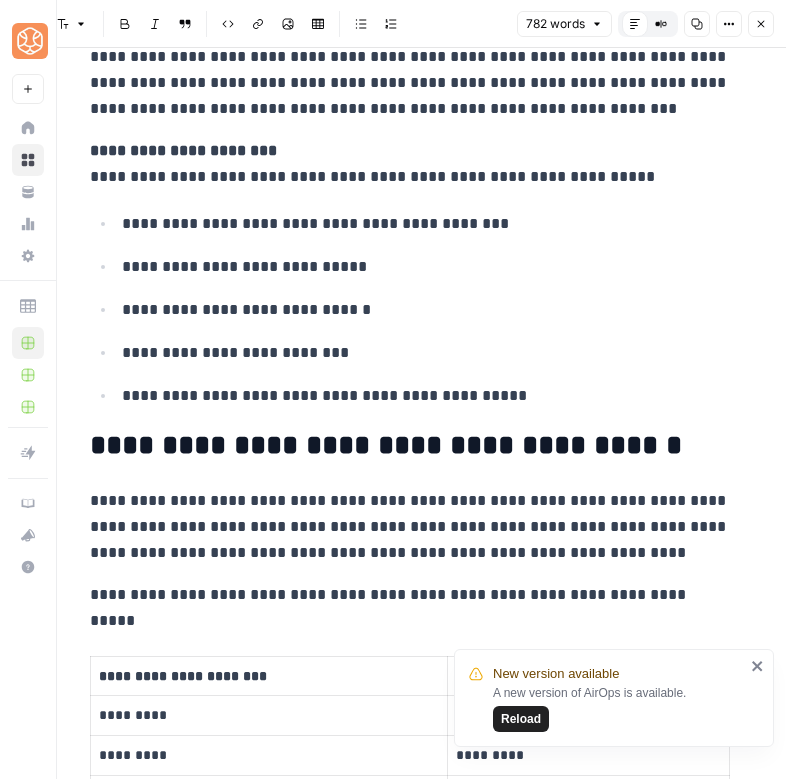 click on "**********" at bounding box center [410, 446] 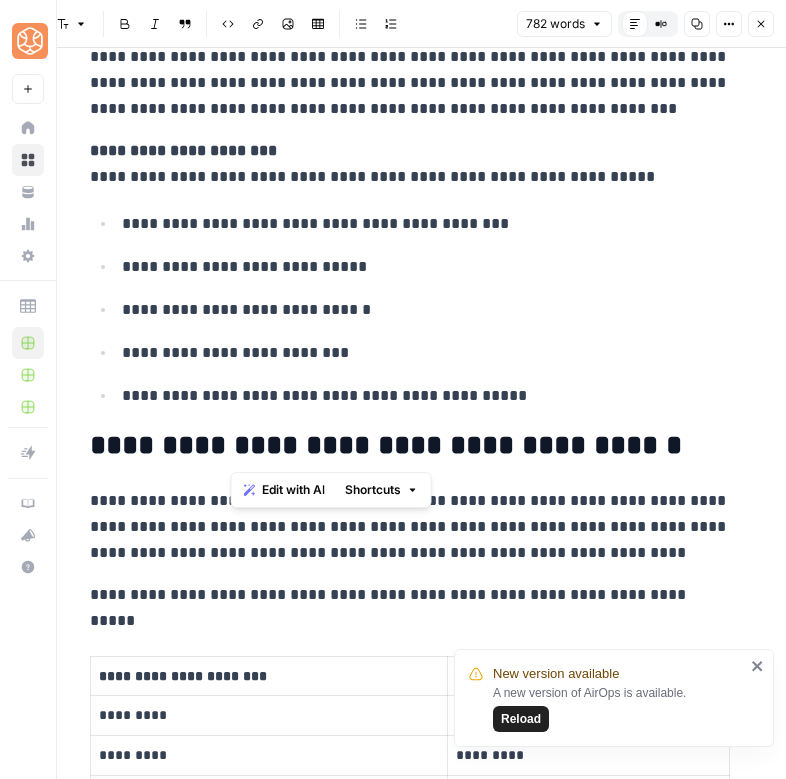 drag, startPoint x: 229, startPoint y: 445, endPoint x: 602, endPoint y: 437, distance: 373.0858 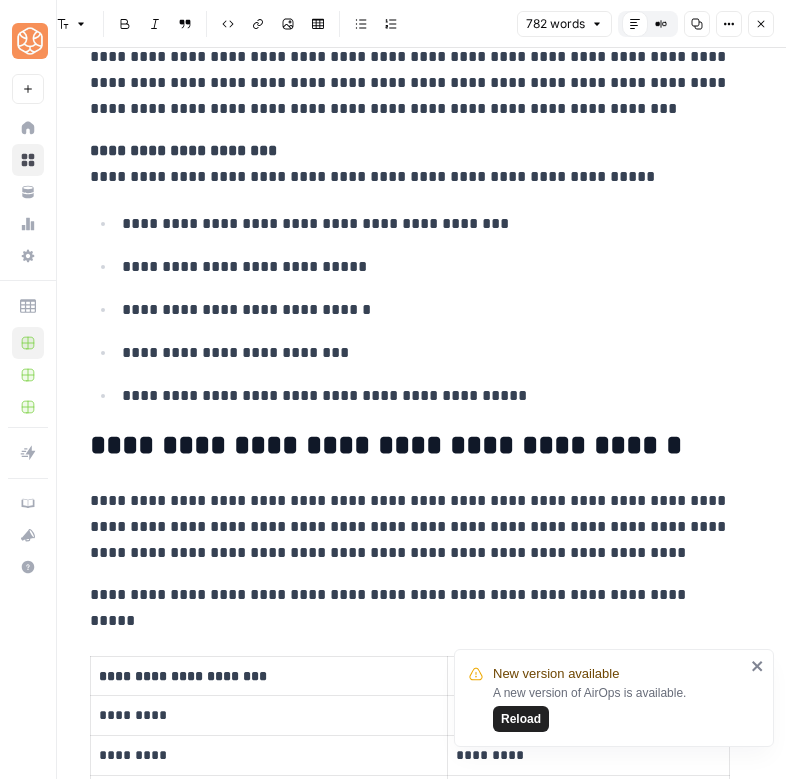scroll, scrollTop: 392, scrollLeft: 0, axis: vertical 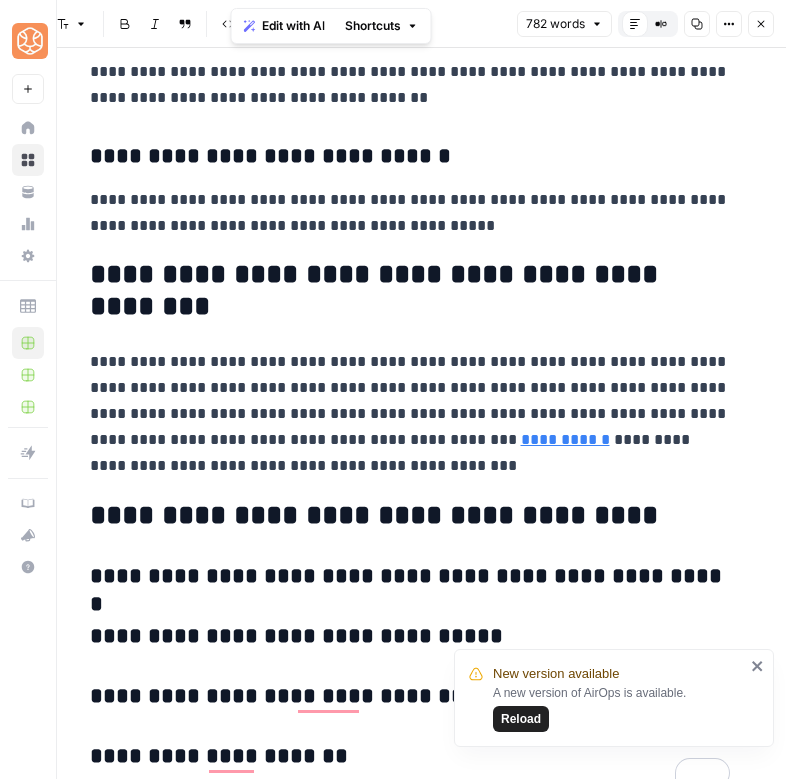 click 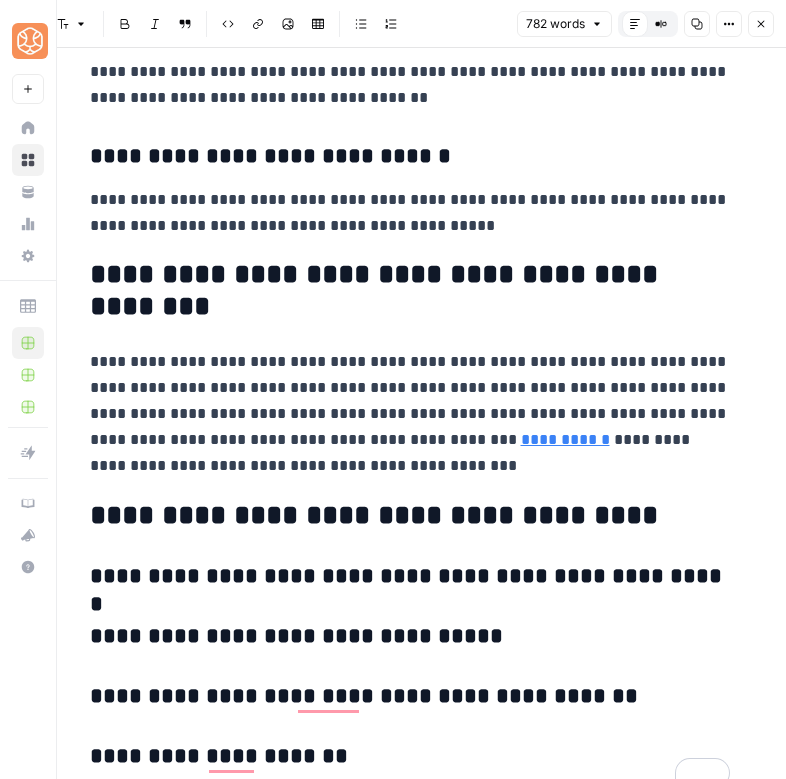 scroll, scrollTop: 4484, scrollLeft: 0, axis: vertical 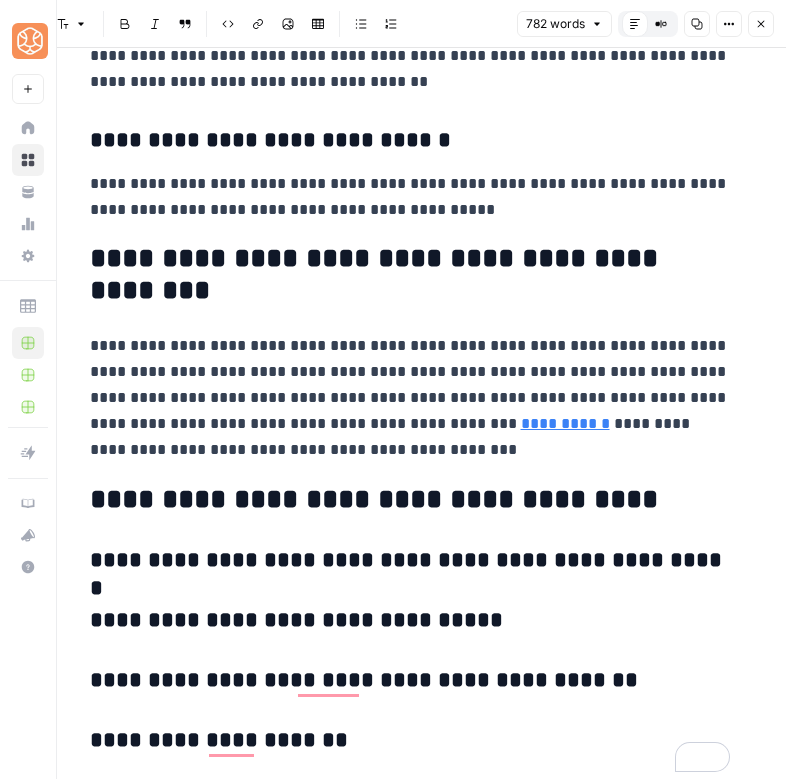 click on "**********" at bounding box center [410, 275] 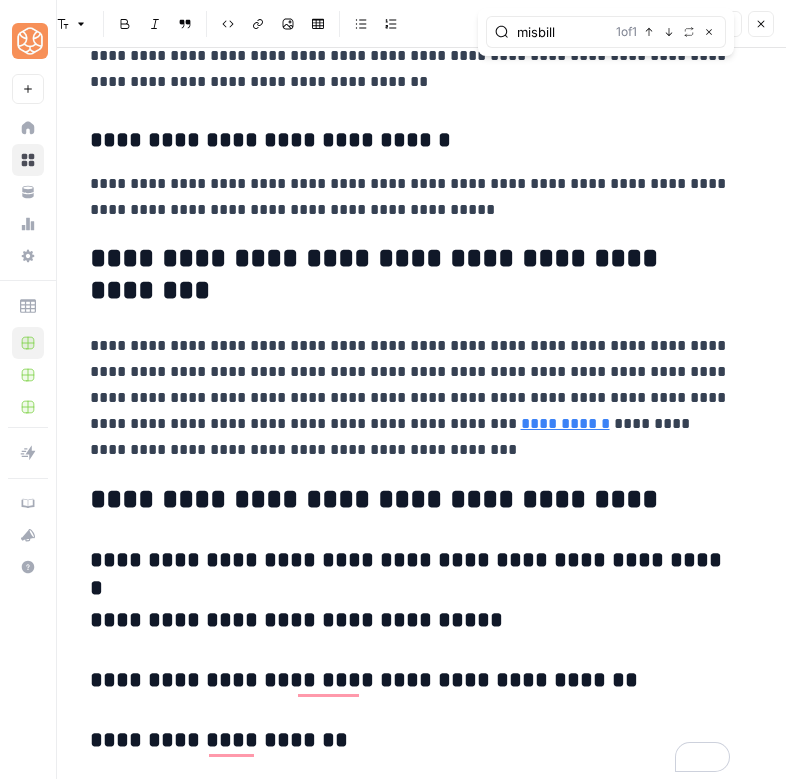 type on "misbill" 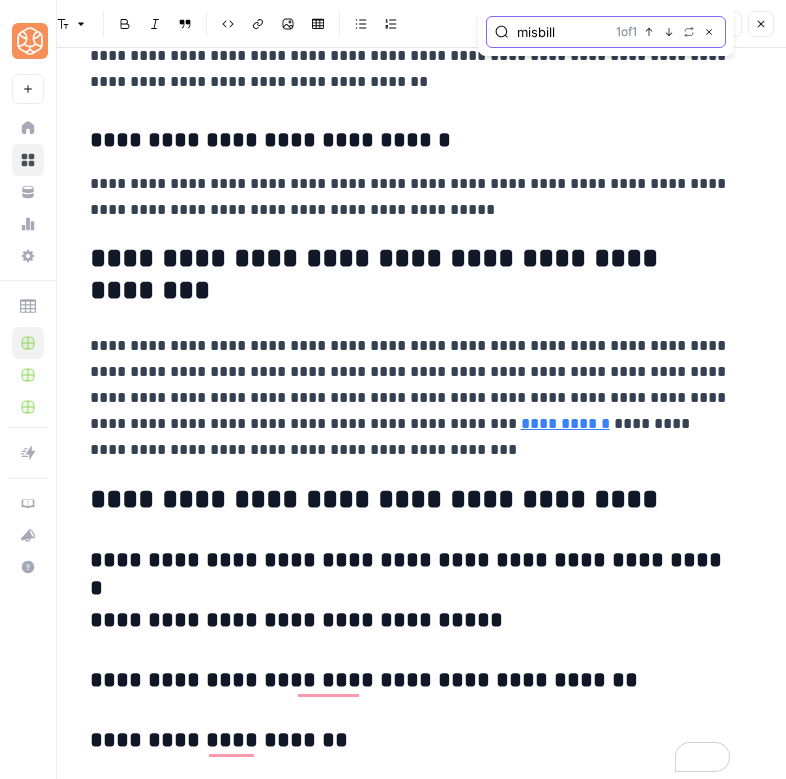 click on "Previous match" at bounding box center (649, 32) 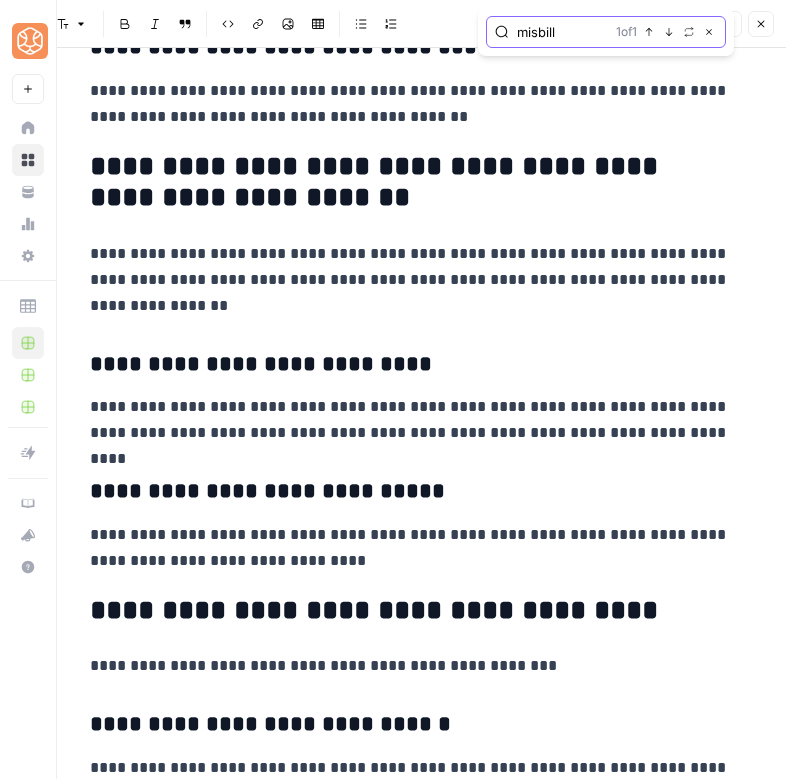 scroll, scrollTop: 3052, scrollLeft: 0, axis: vertical 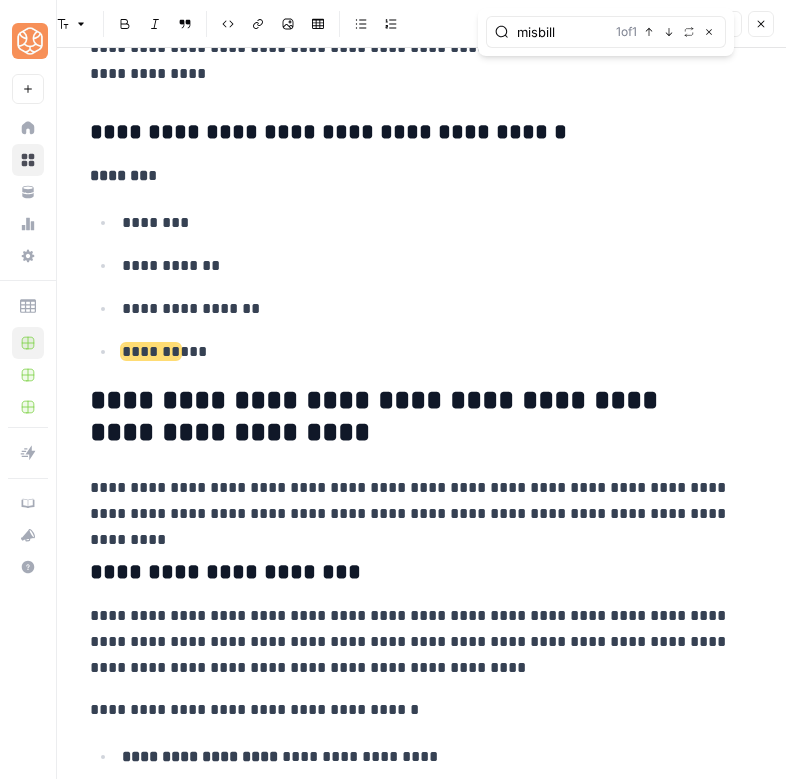 click on "******* ***" at bounding box center [426, 352] 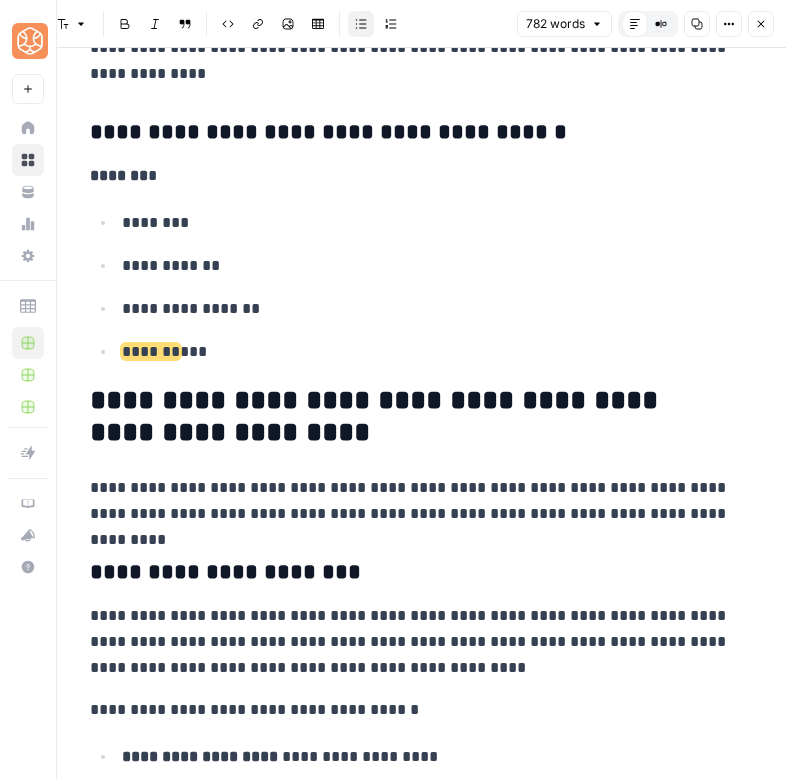 click on "******* ***" at bounding box center (426, 352) 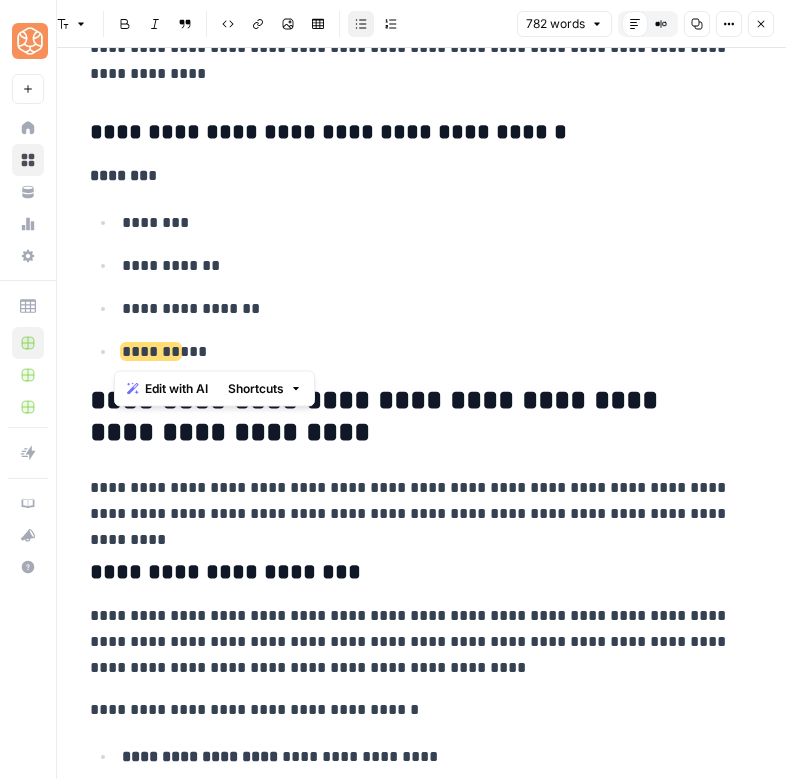 copy on "******* ***" 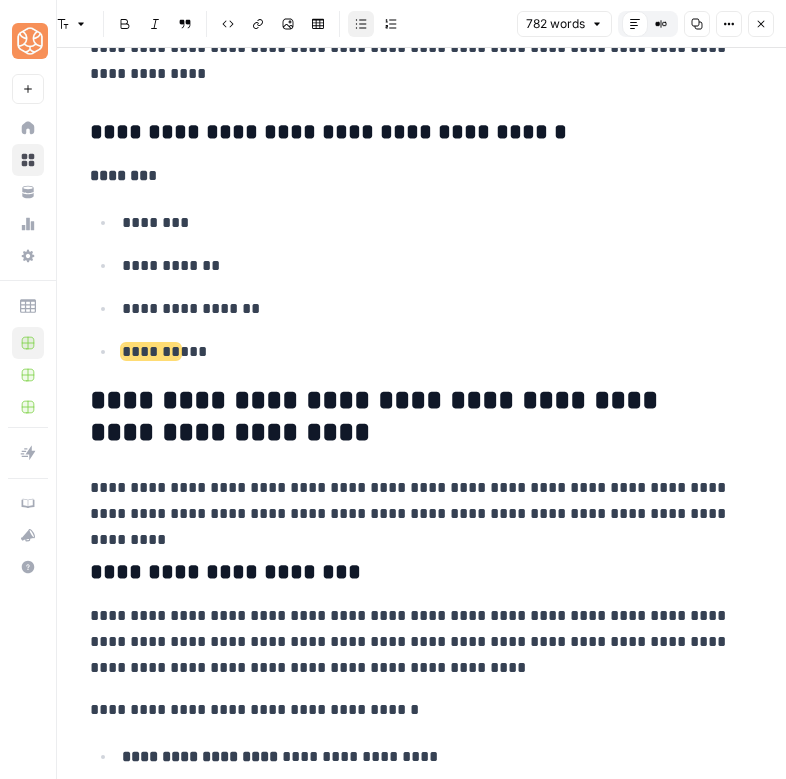 click 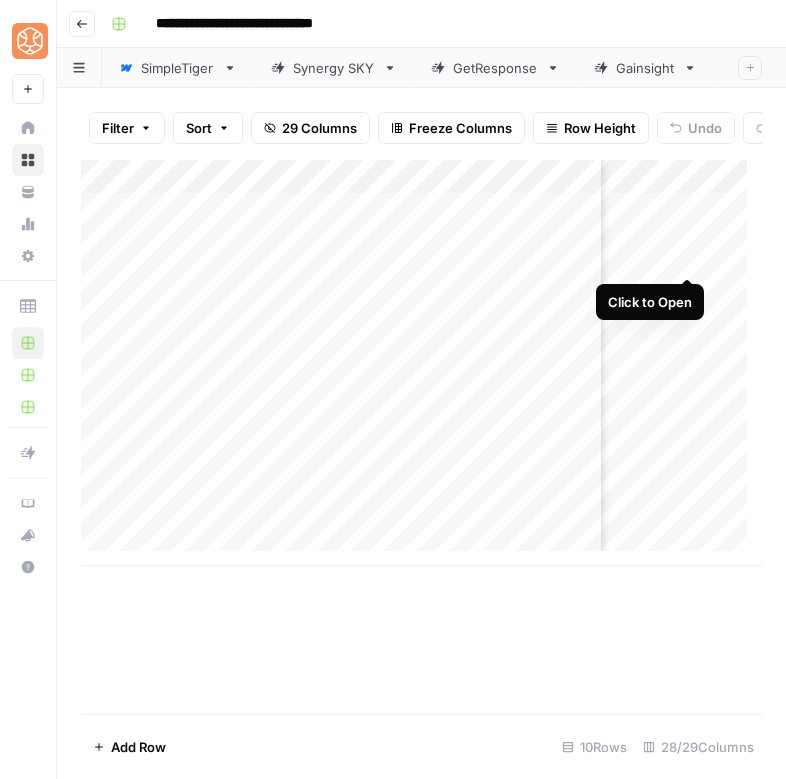 click on "Add Column" at bounding box center [421, 363] 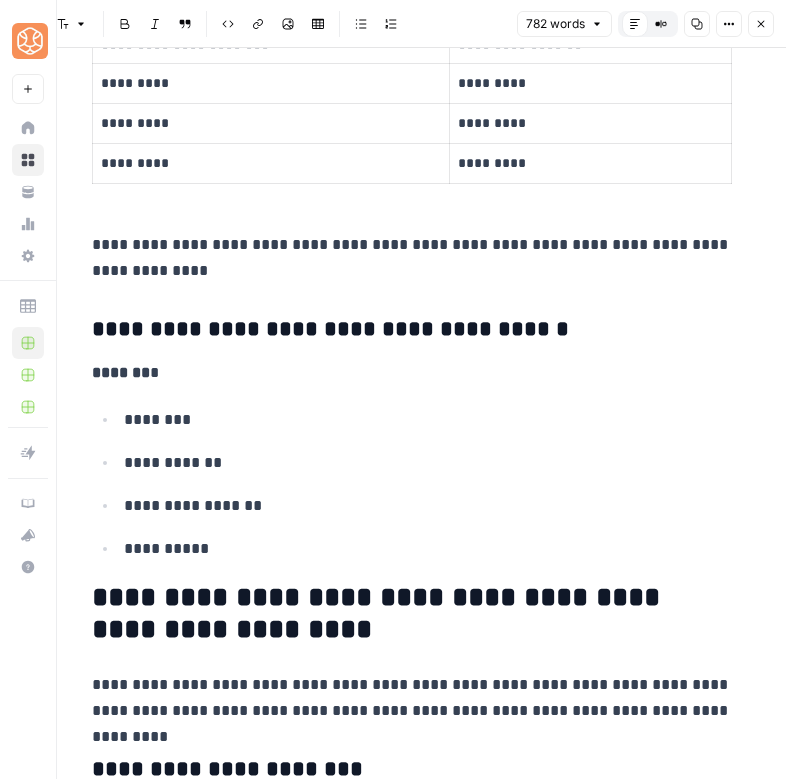 click on "**********" at bounding box center [412, 330] 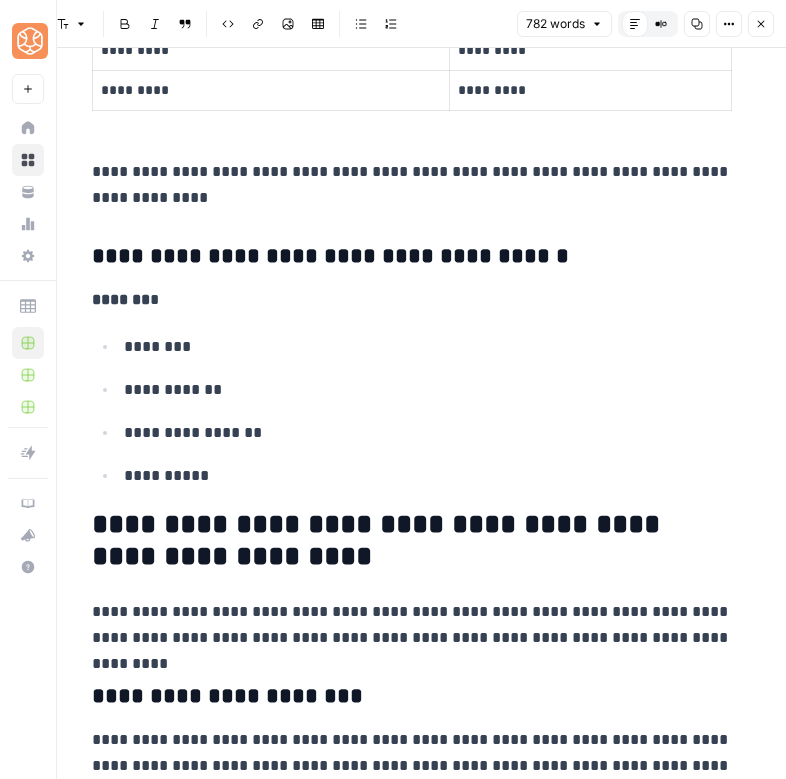click on "**********" at bounding box center [412, 257] 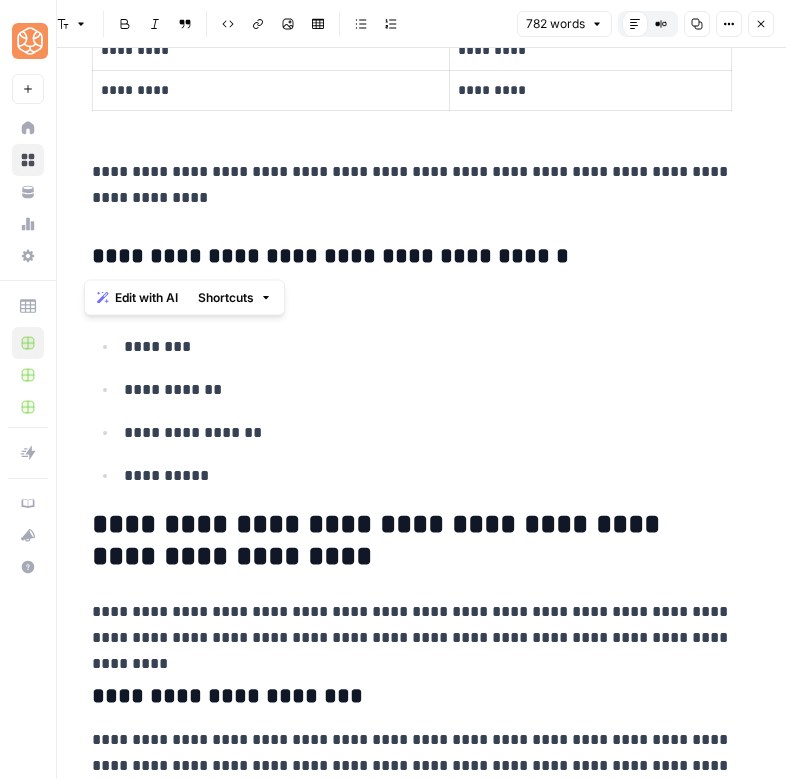 click on "**********" at bounding box center [412, 257] 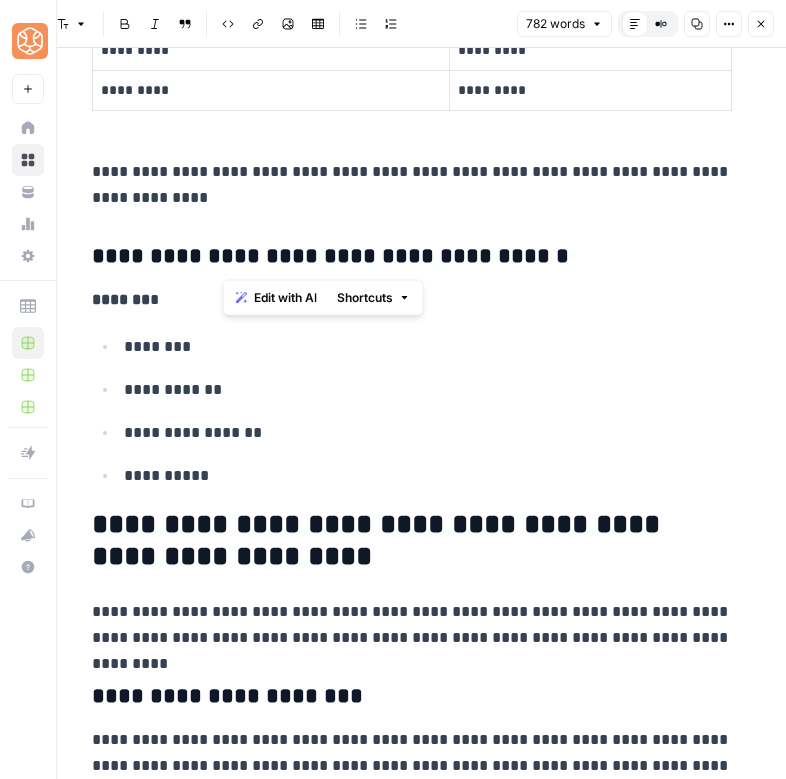 drag, startPoint x: 223, startPoint y: 257, endPoint x: 524, endPoint y: 256, distance: 301.00165 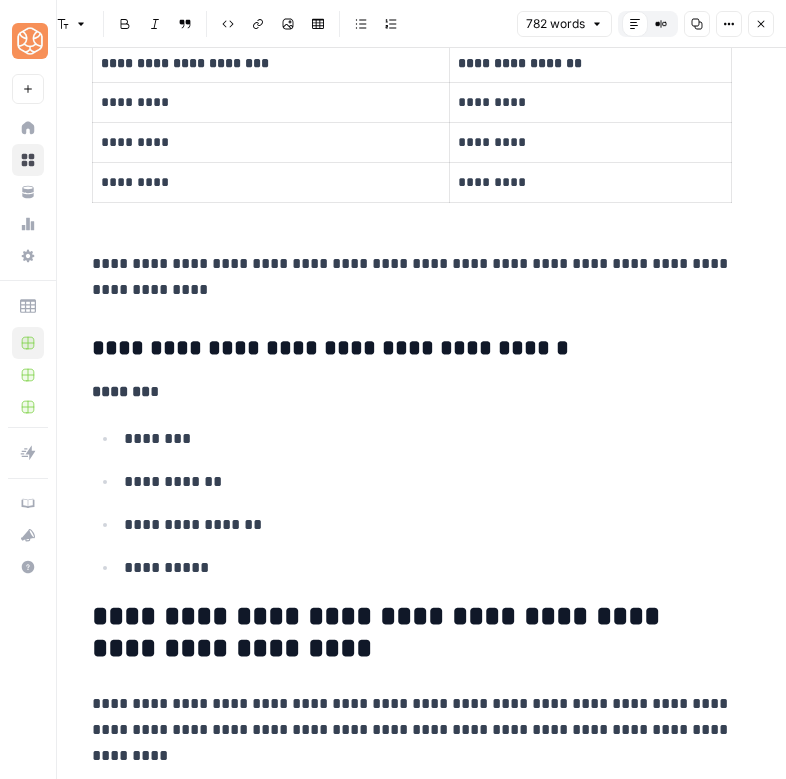 click on "**********" at bounding box center [412, 1803] 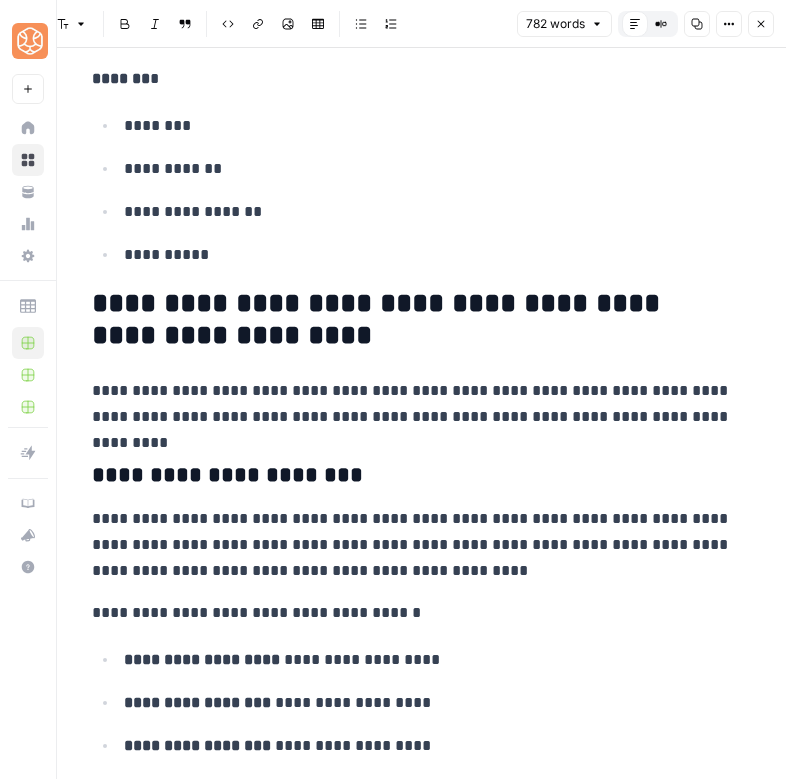 scroll, scrollTop: 1267, scrollLeft: 0, axis: vertical 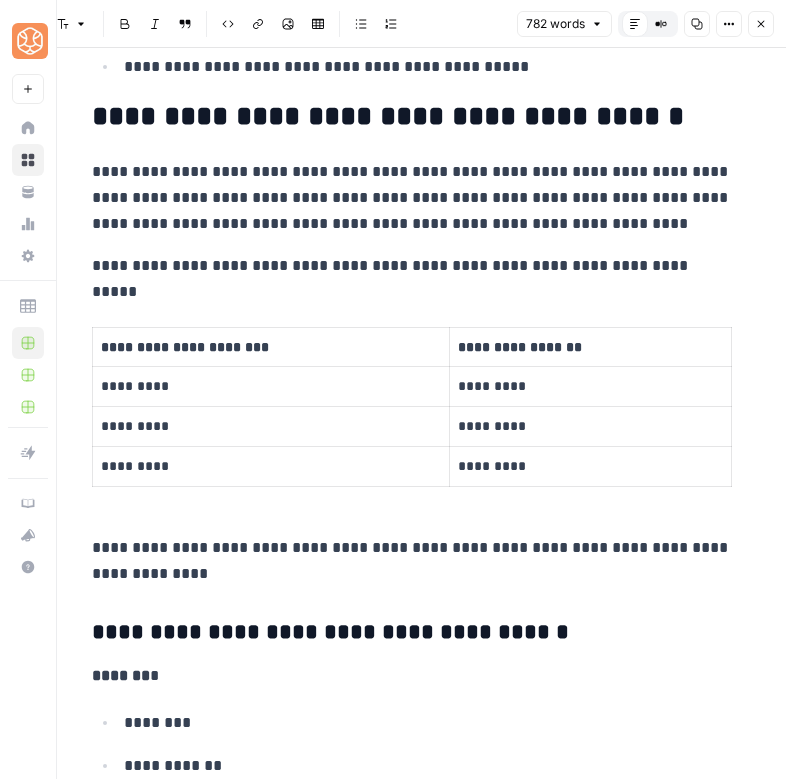 click on "**********" at bounding box center [412, 198] 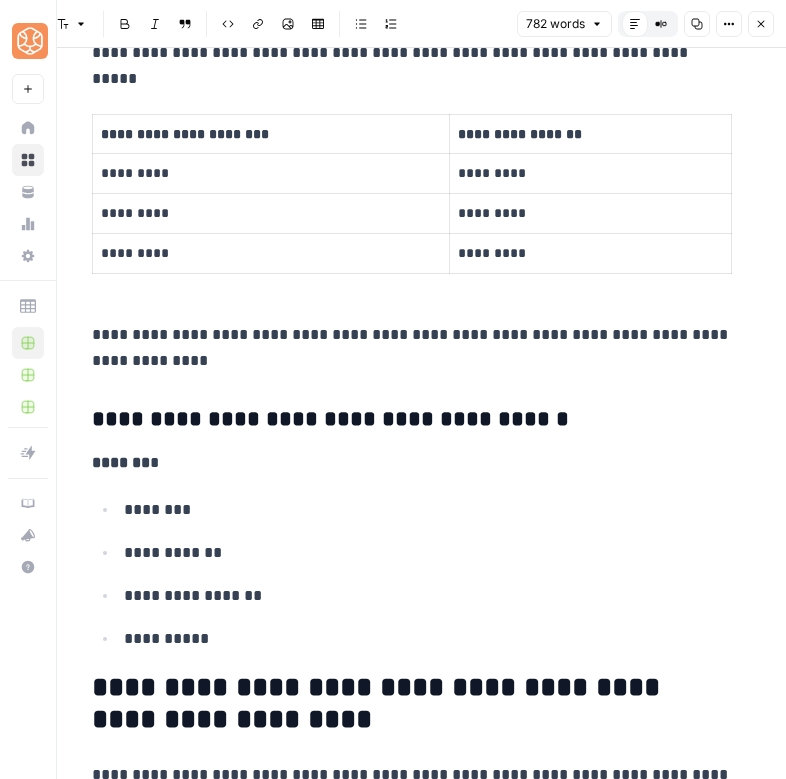 click on "Close" at bounding box center [761, 24] 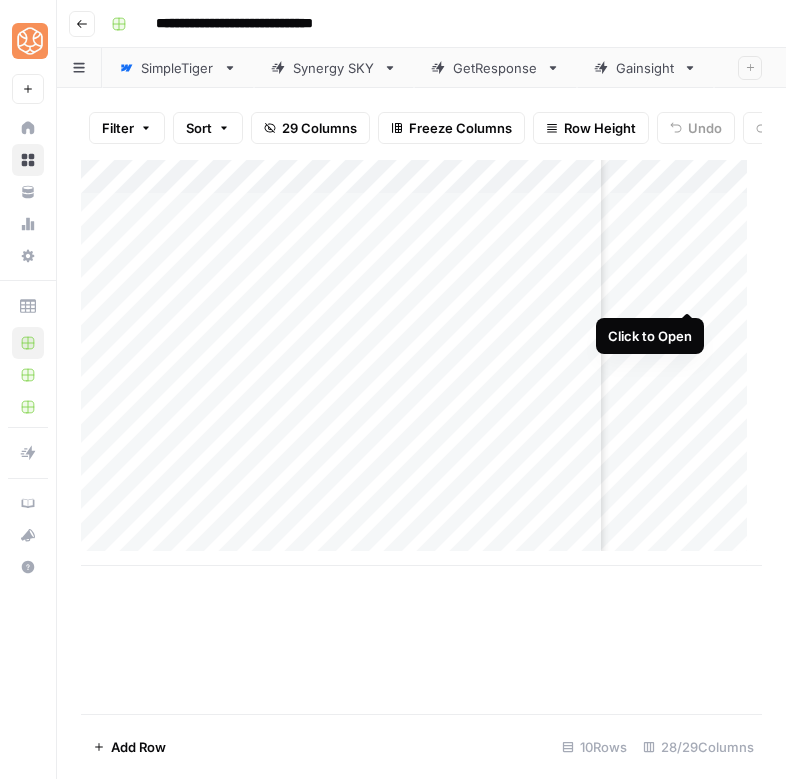 click on "Add Column" at bounding box center (421, 363) 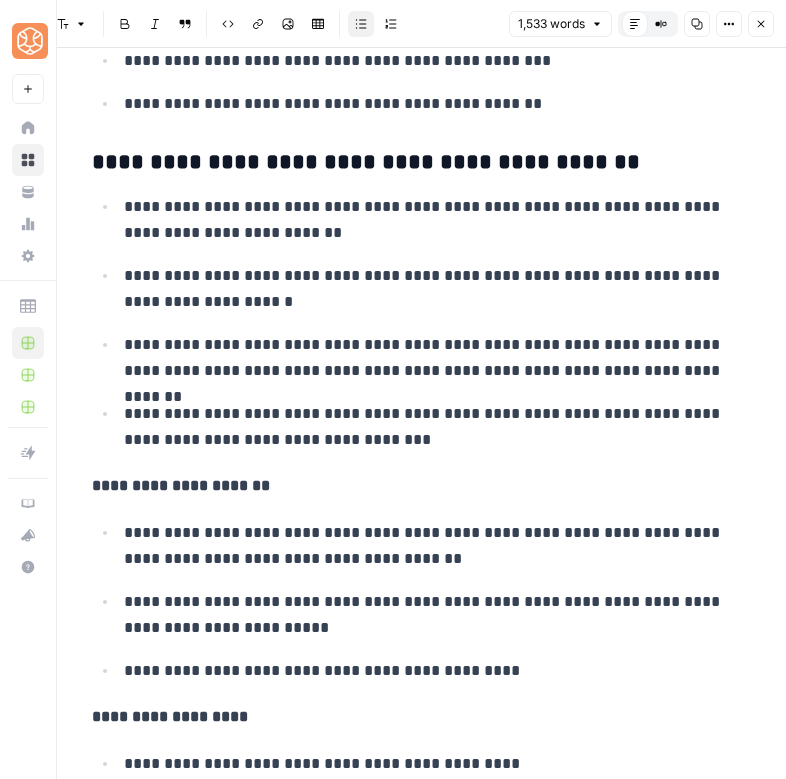 scroll, scrollTop: 7188, scrollLeft: 0, axis: vertical 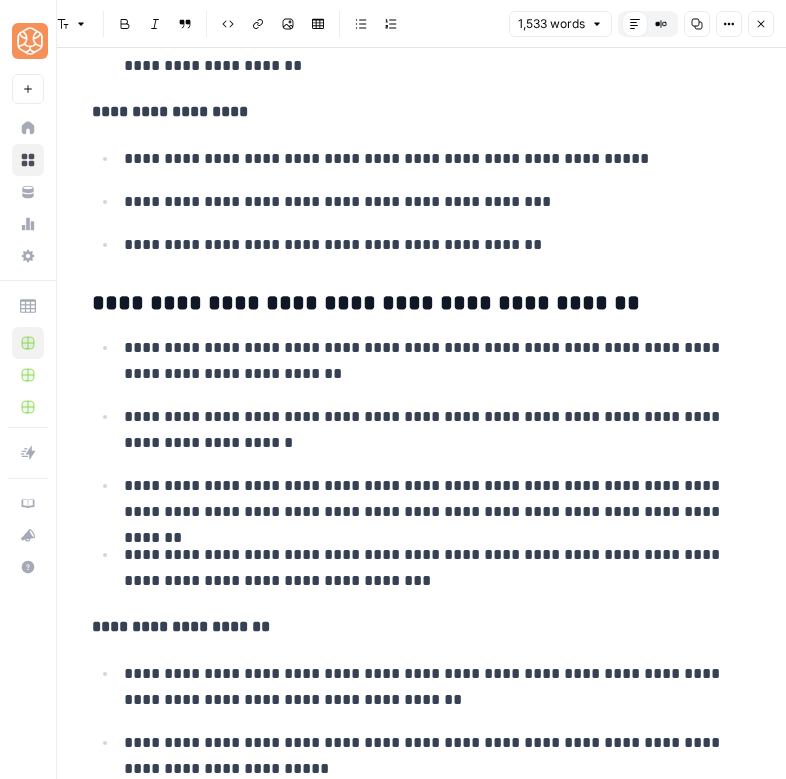 click on "**********" at bounding box center (412, -2376) 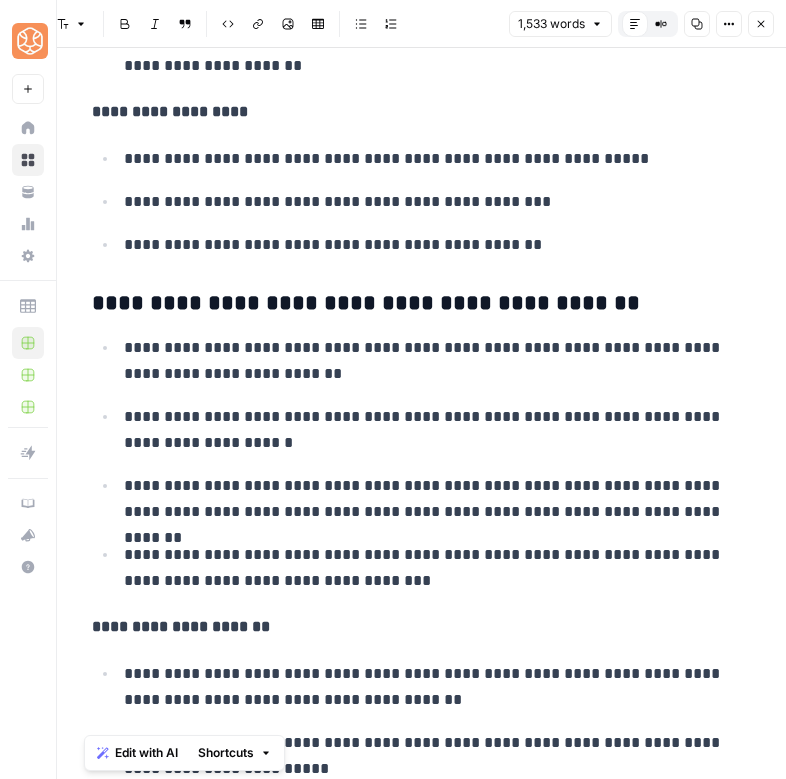 copy on "**********" 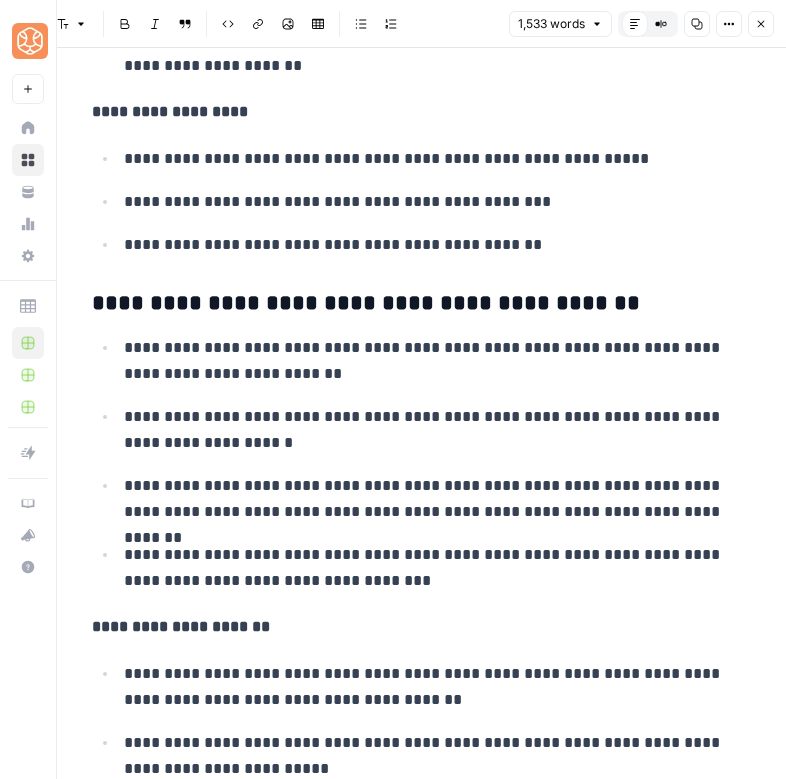 scroll, scrollTop: 7188, scrollLeft: 0, axis: vertical 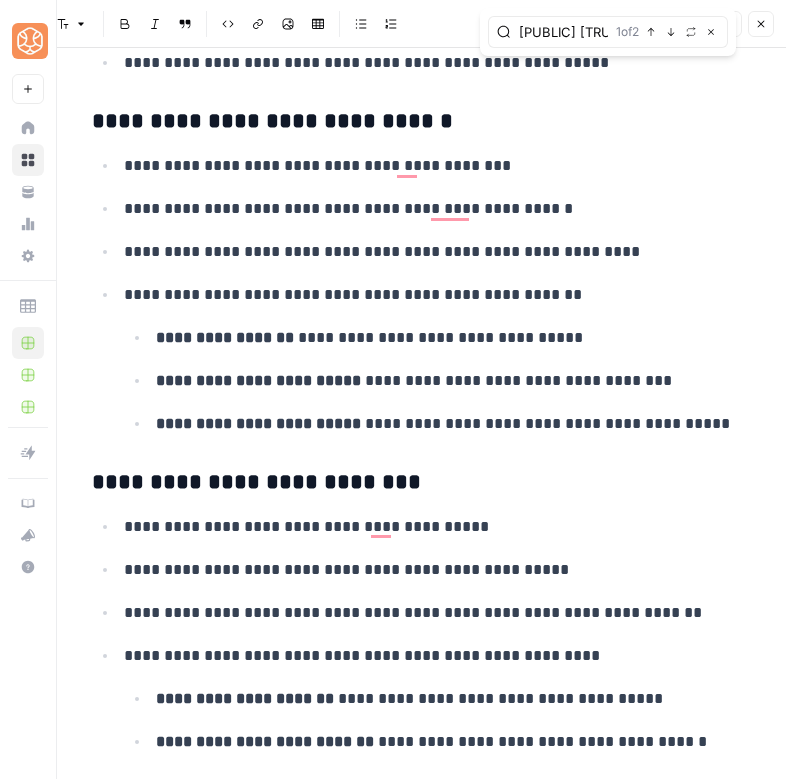 type on "[PUBLIC] [TRUST]" 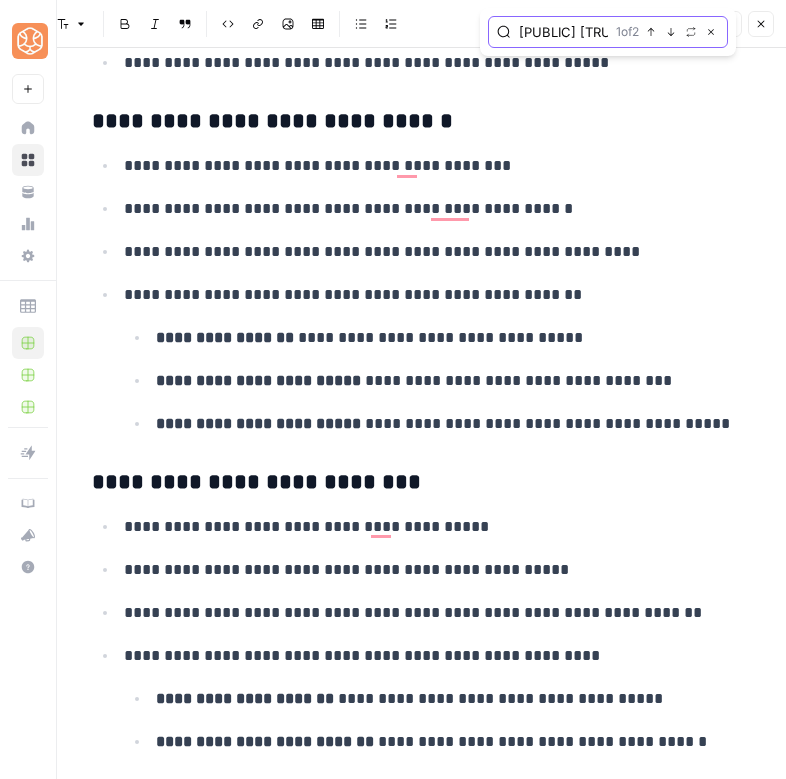 click 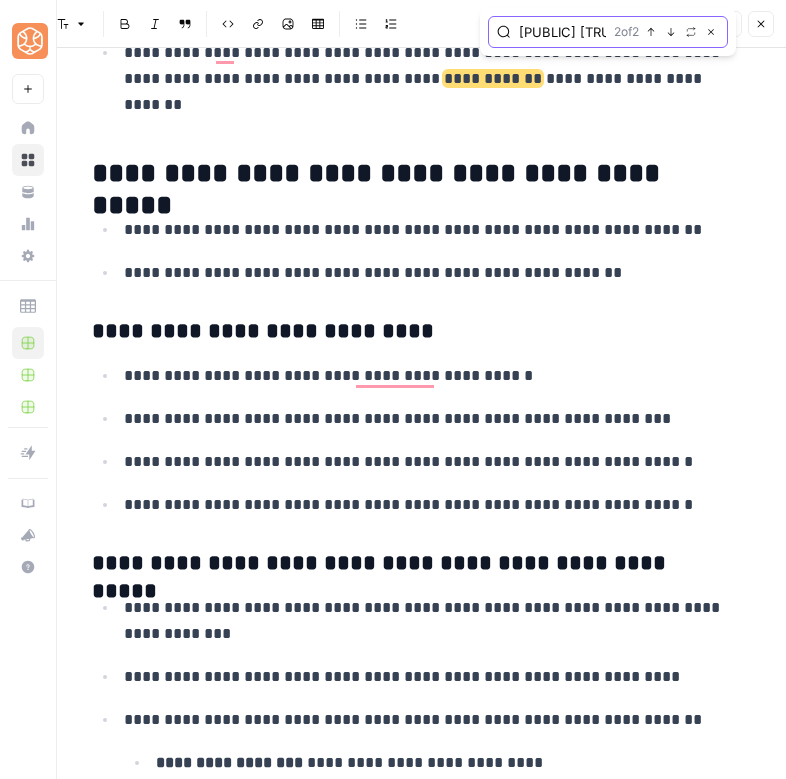 click 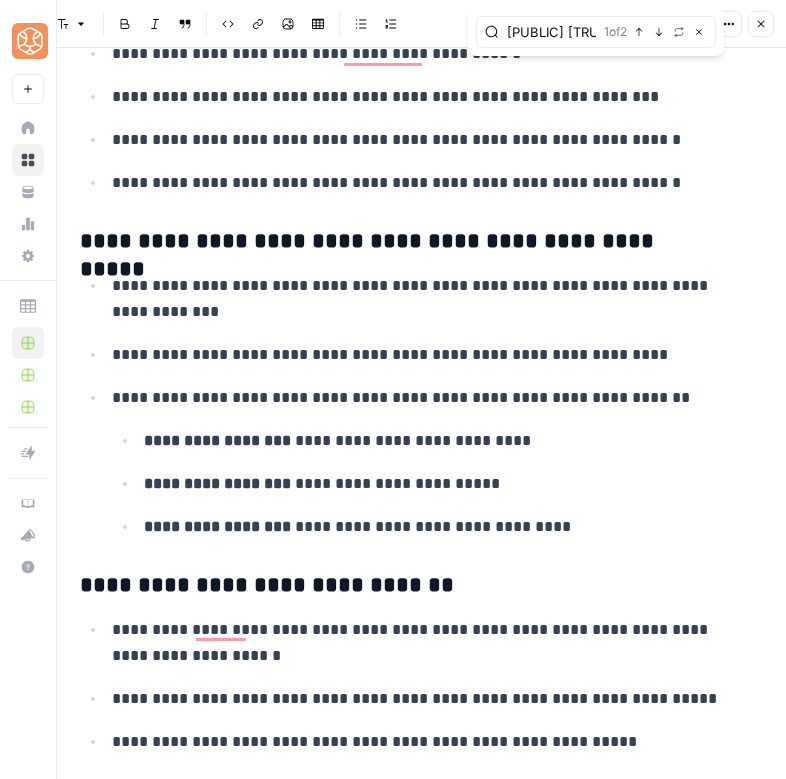 click on "**********" at bounding box center [217, 483] 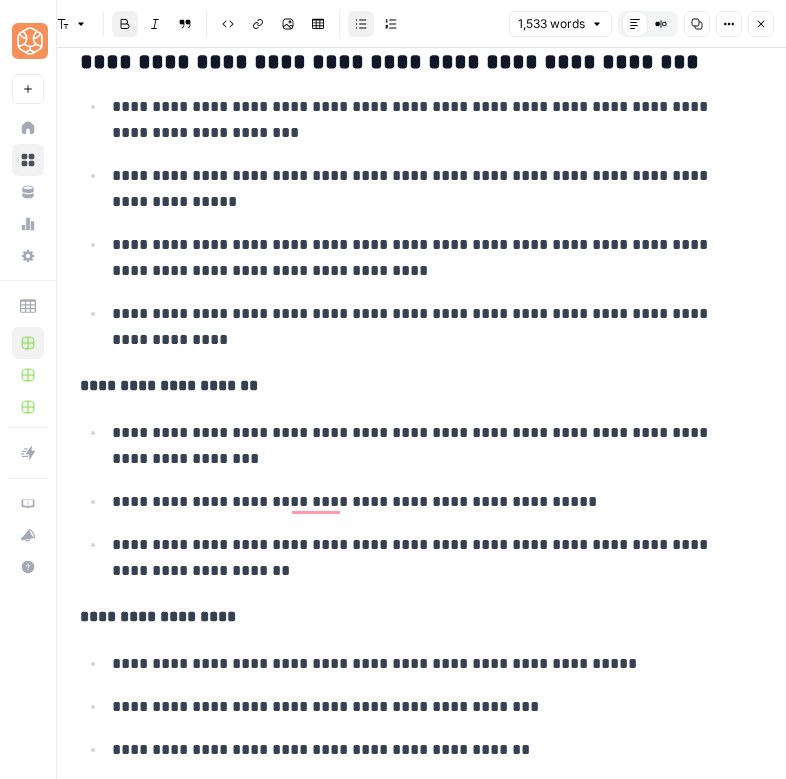click 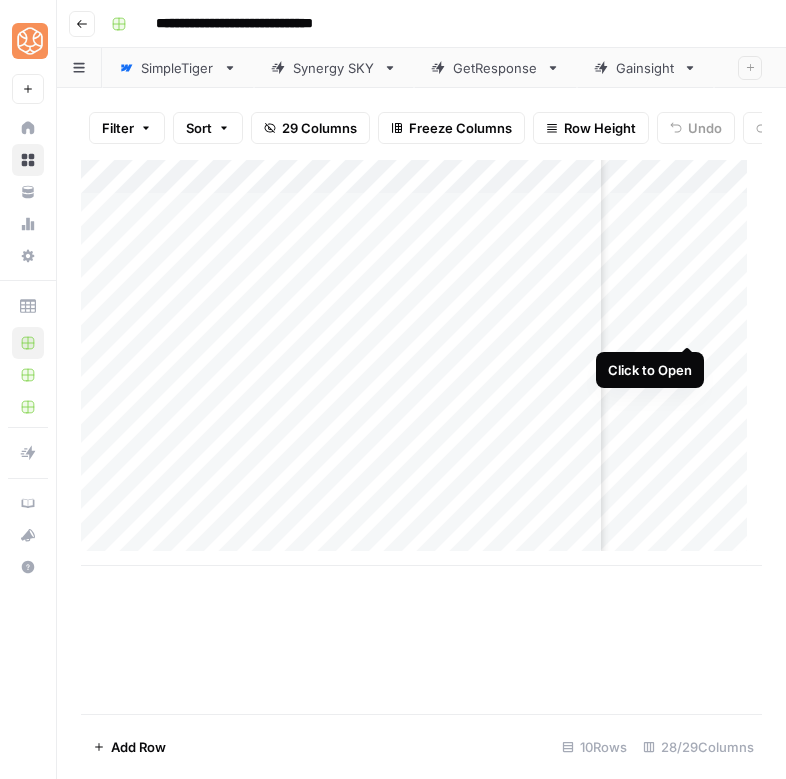 click on "Add Column" at bounding box center (421, 363) 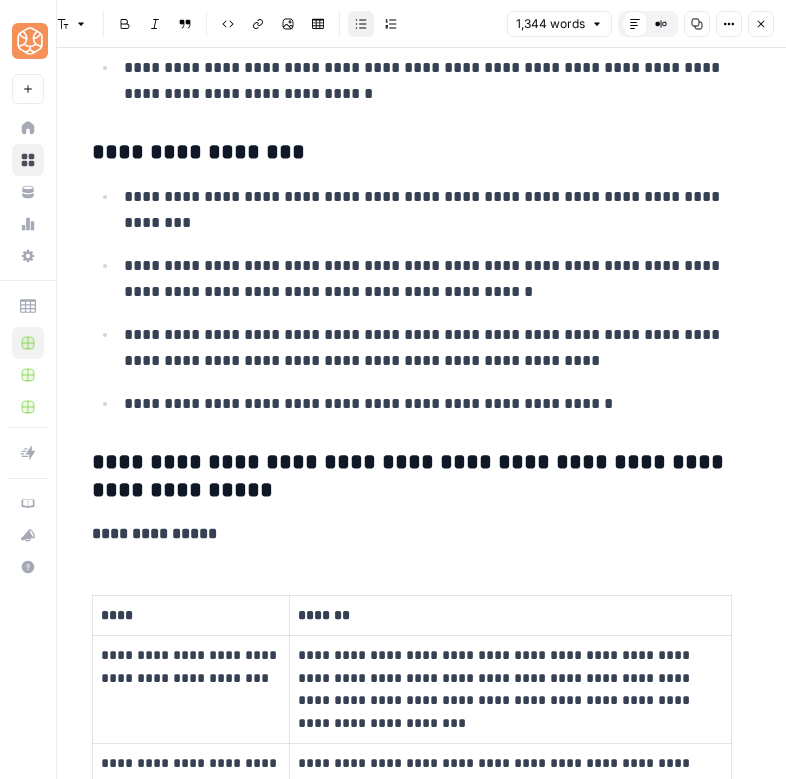 click on "**********" at bounding box center [428, 348] 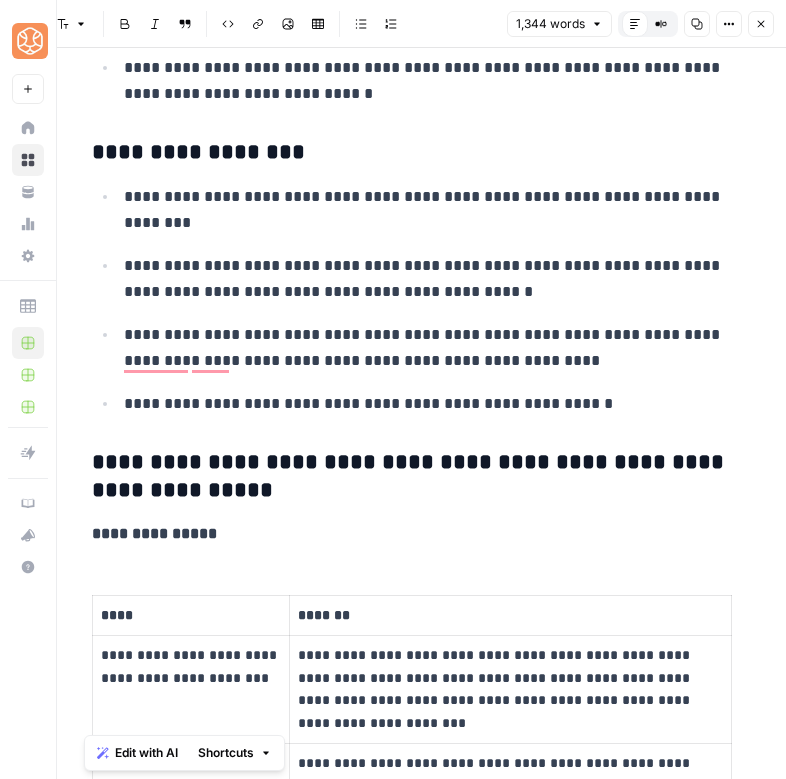 copy on "**********" 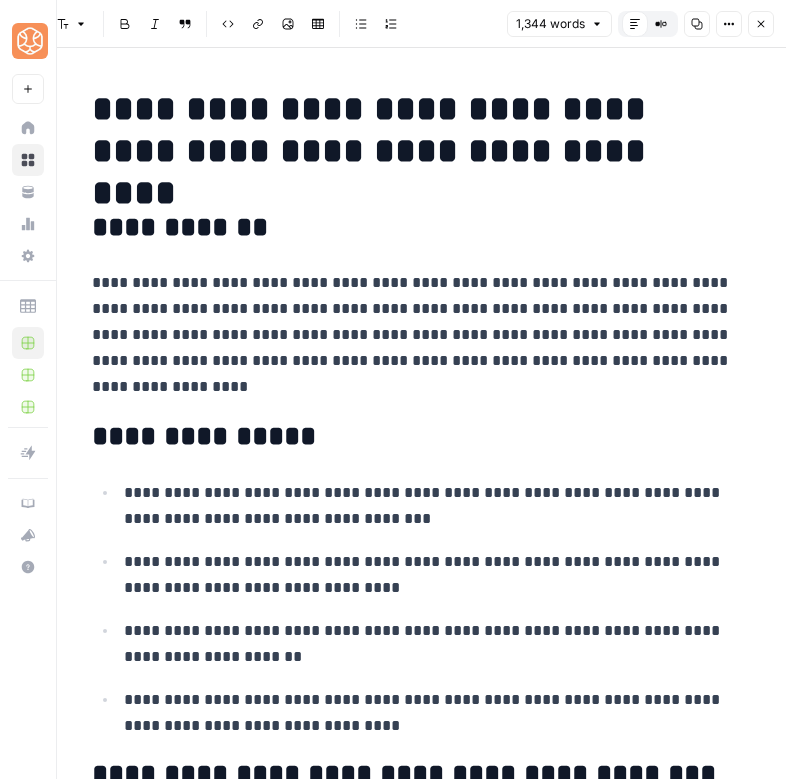 scroll, scrollTop: 0, scrollLeft: 0, axis: both 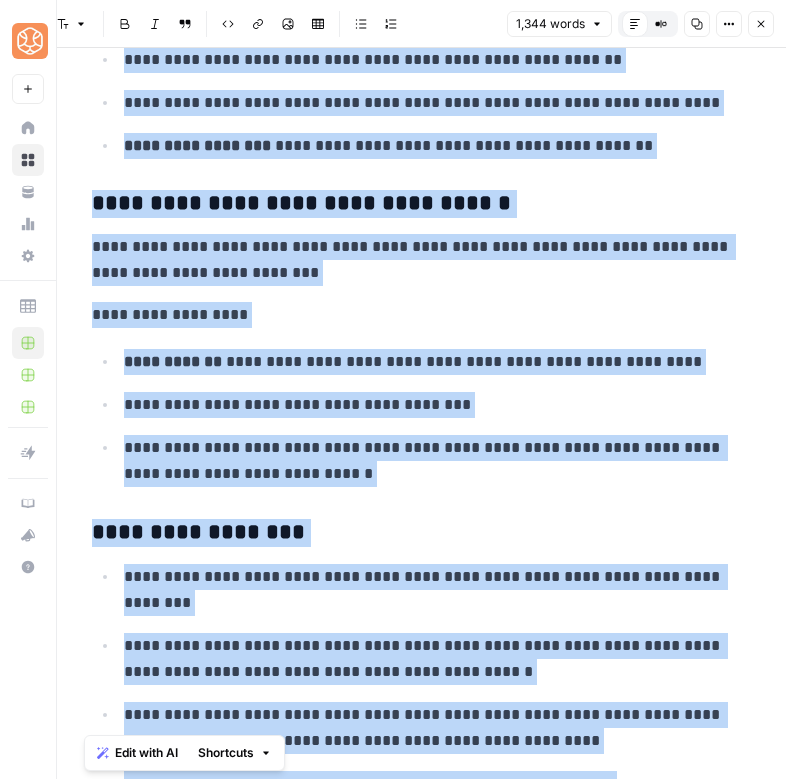 click on "Recent Grids" at bounding box center [28, 306] 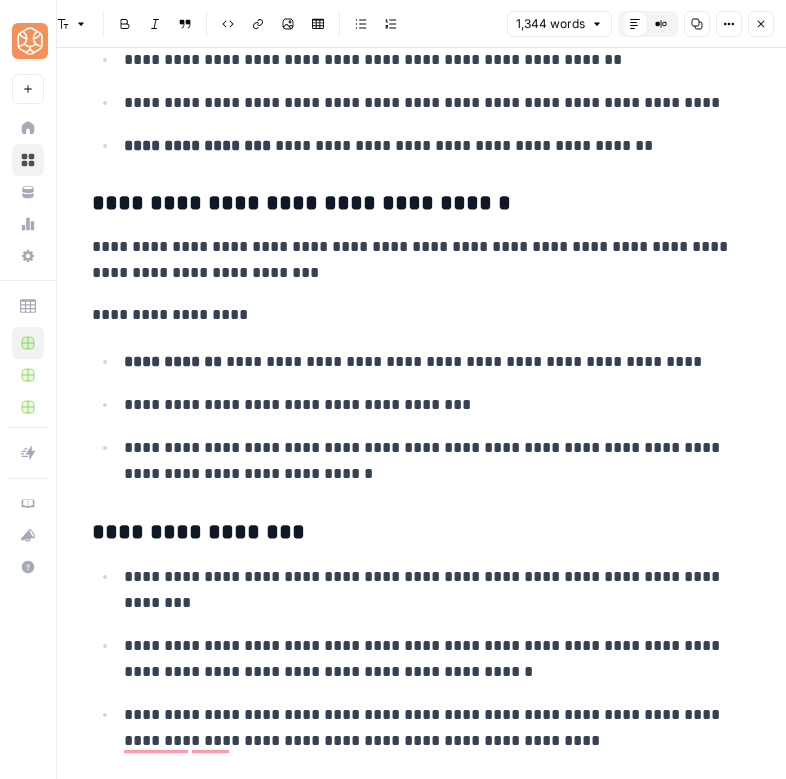 scroll, scrollTop: 1180, scrollLeft: 0, axis: vertical 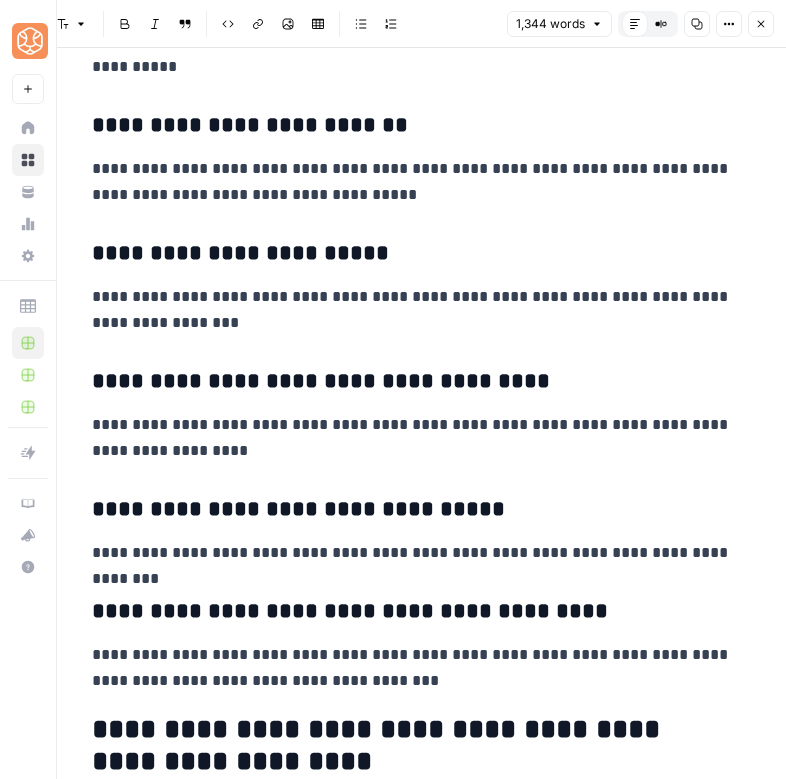 click on "**********" at bounding box center (412, 382) 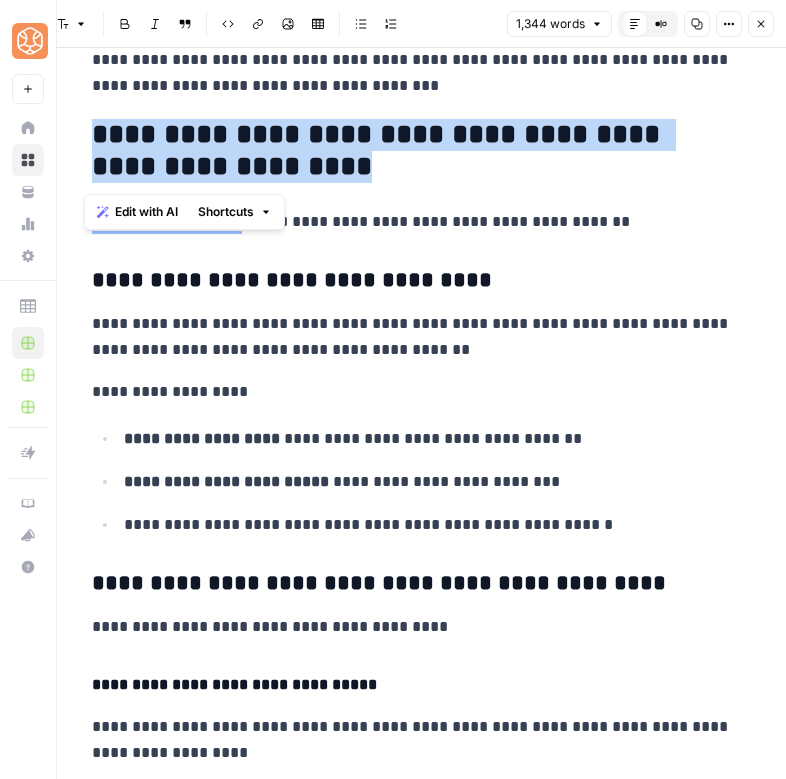 drag, startPoint x: 379, startPoint y: 169, endPoint x: 91, endPoint y: 127, distance: 291.0464 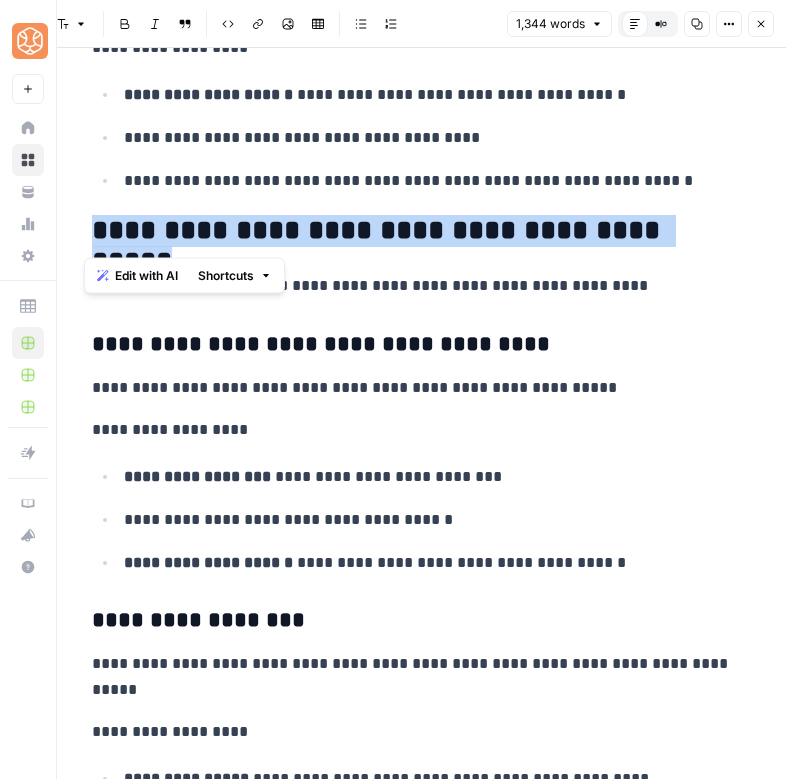 drag, startPoint x: 709, startPoint y: 240, endPoint x: 68, endPoint y: 233, distance: 641.0382 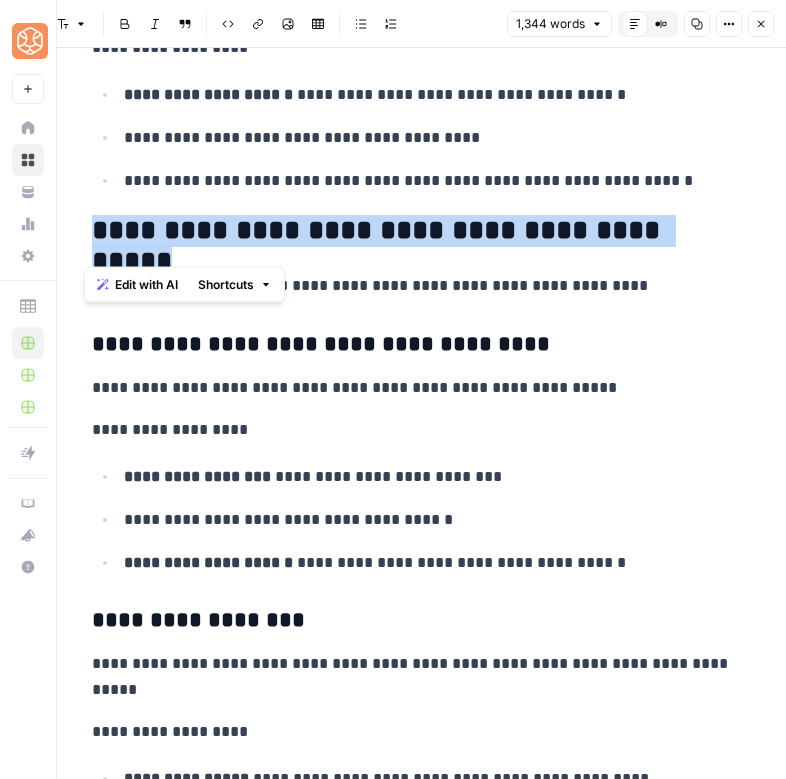 scroll, scrollTop: 6671, scrollLeft: 0, axis: vertical 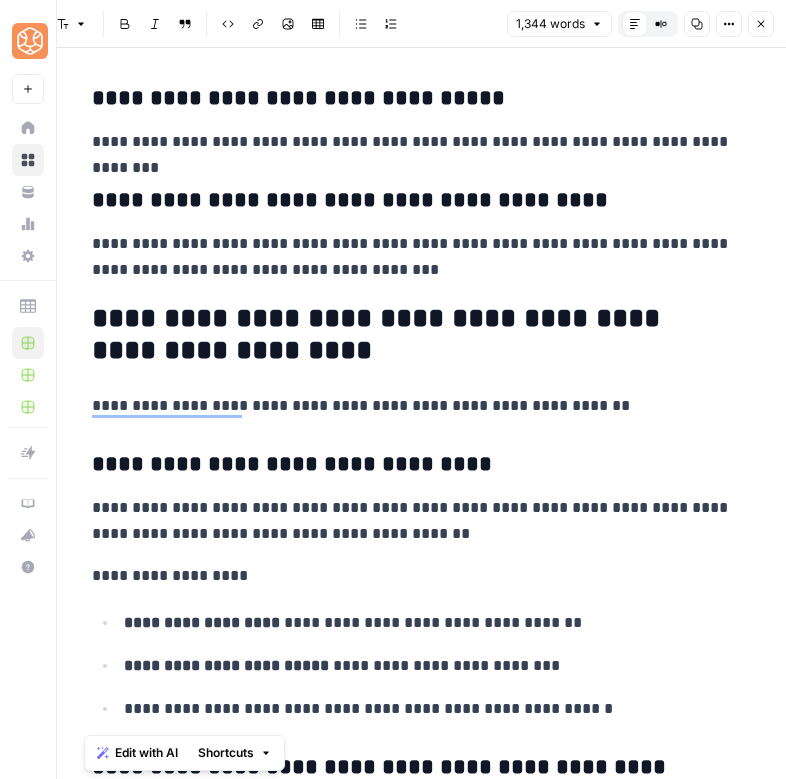 click on "Close" at bounding box center [761, 24] 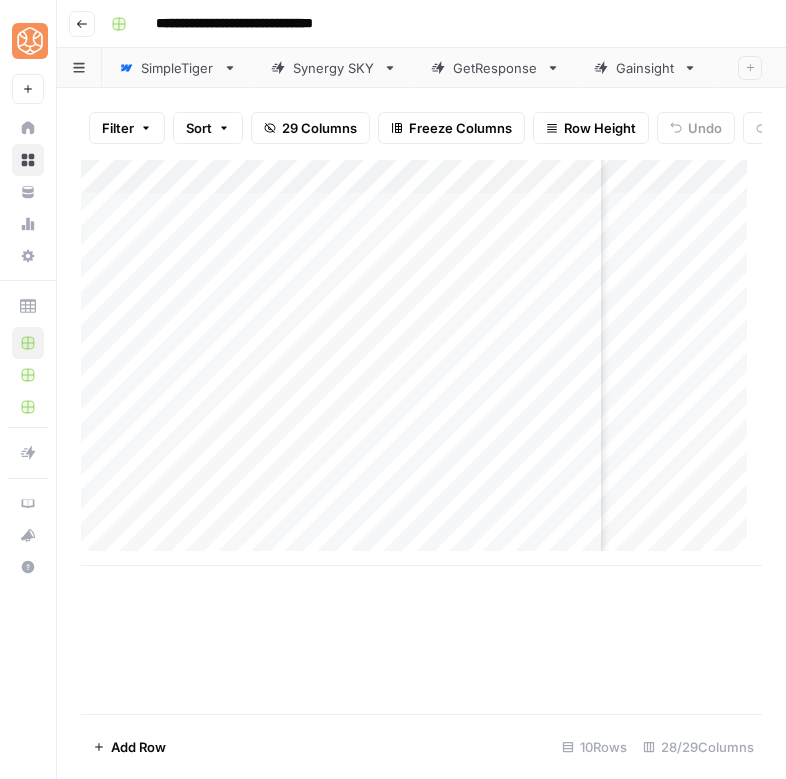 scroll, scrollTop: 0, scrollLeft: 1335, axis: horizontal 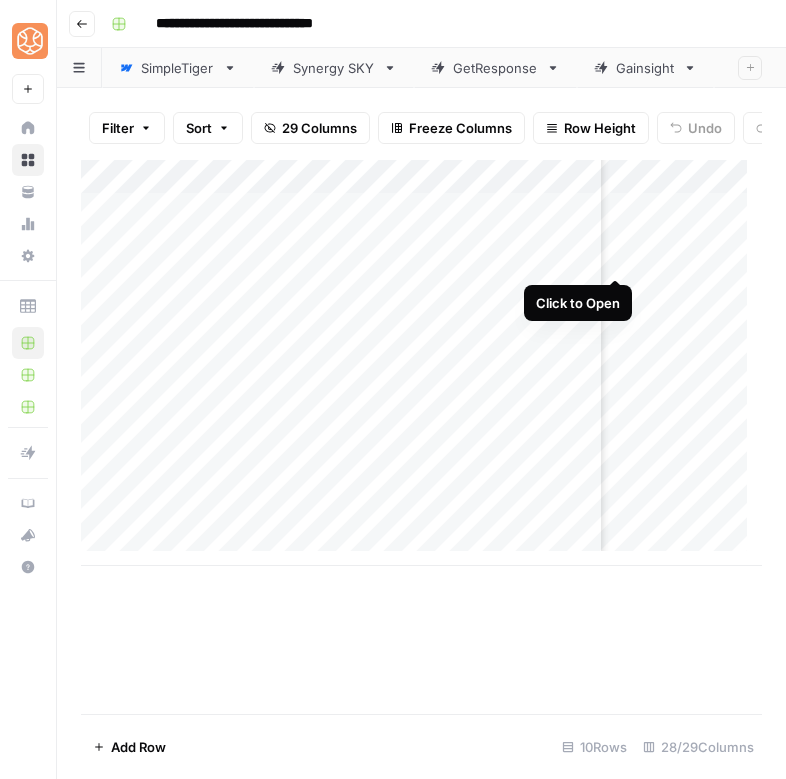 click on "Add Column" at bounding box center [421, 363] 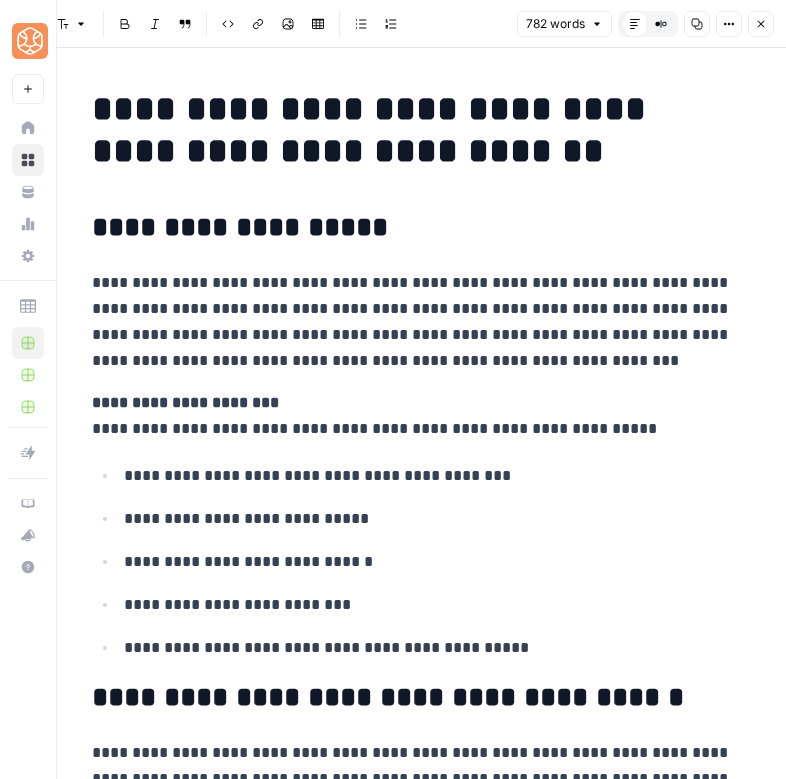 click 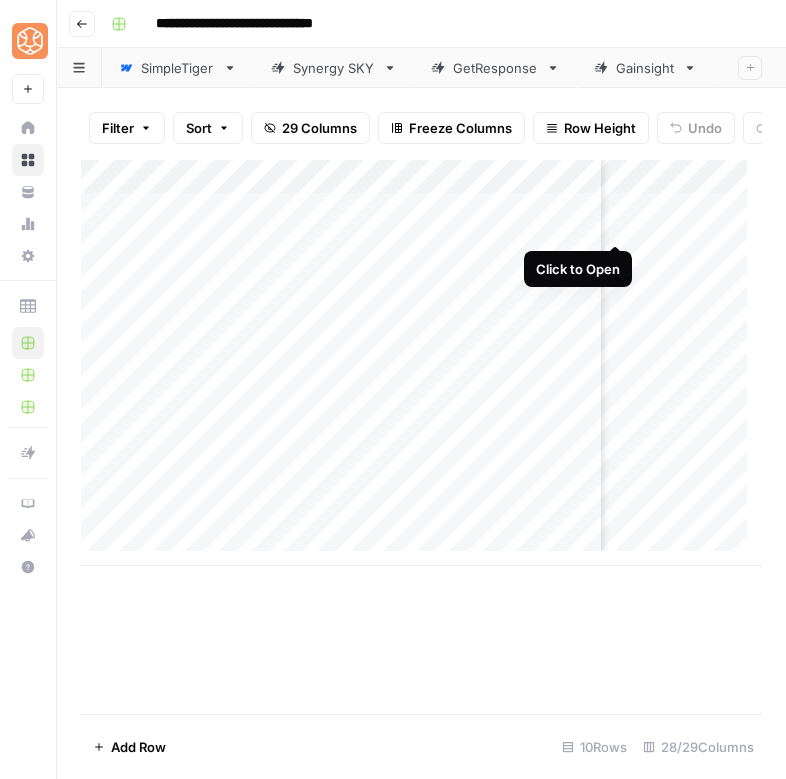 click on "Add Column" at bounding box center [421, 363] 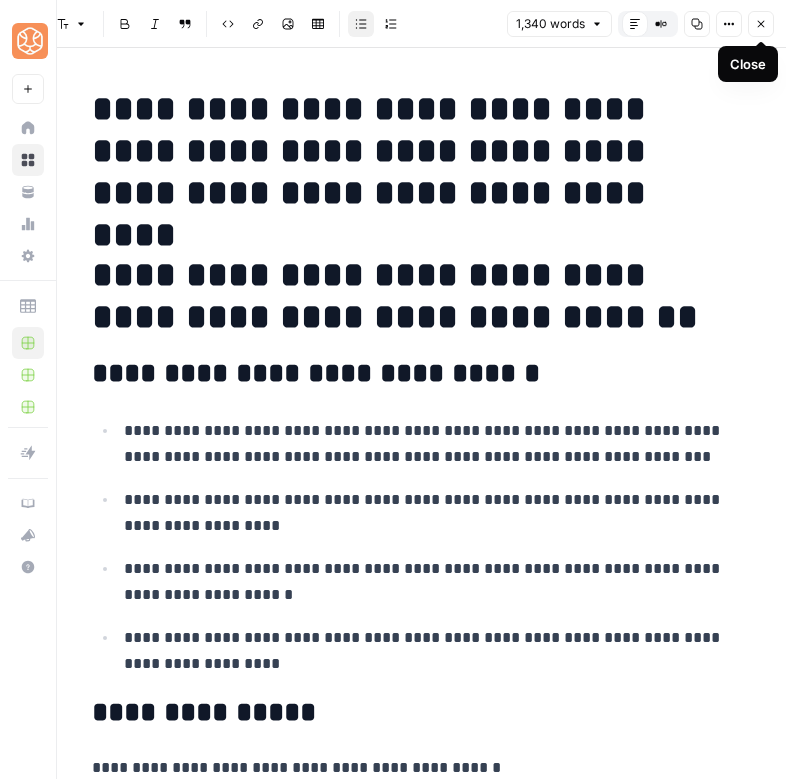 click 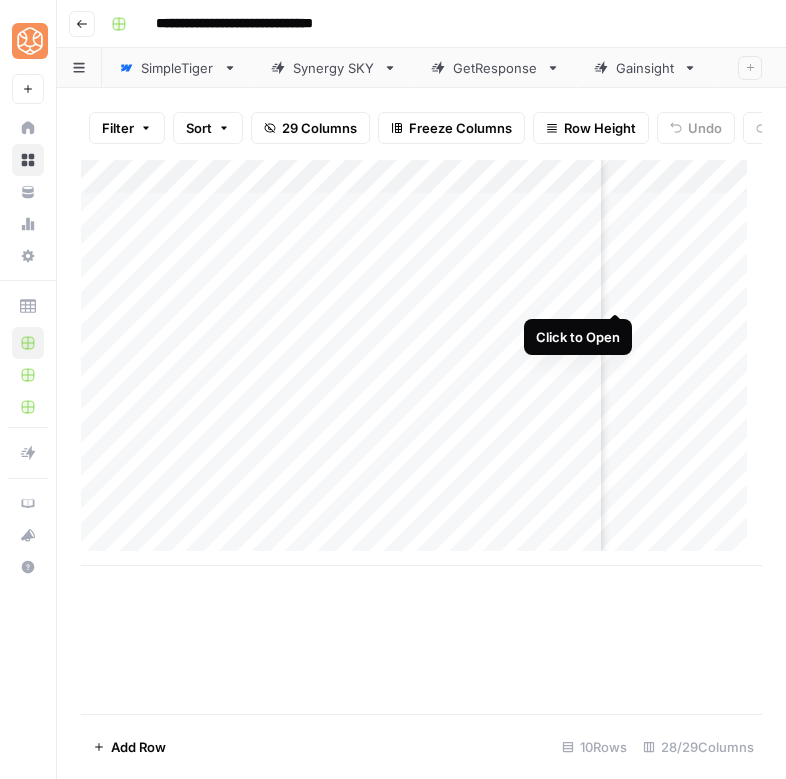 click on "Add Column" at bounding box center [421, 363] 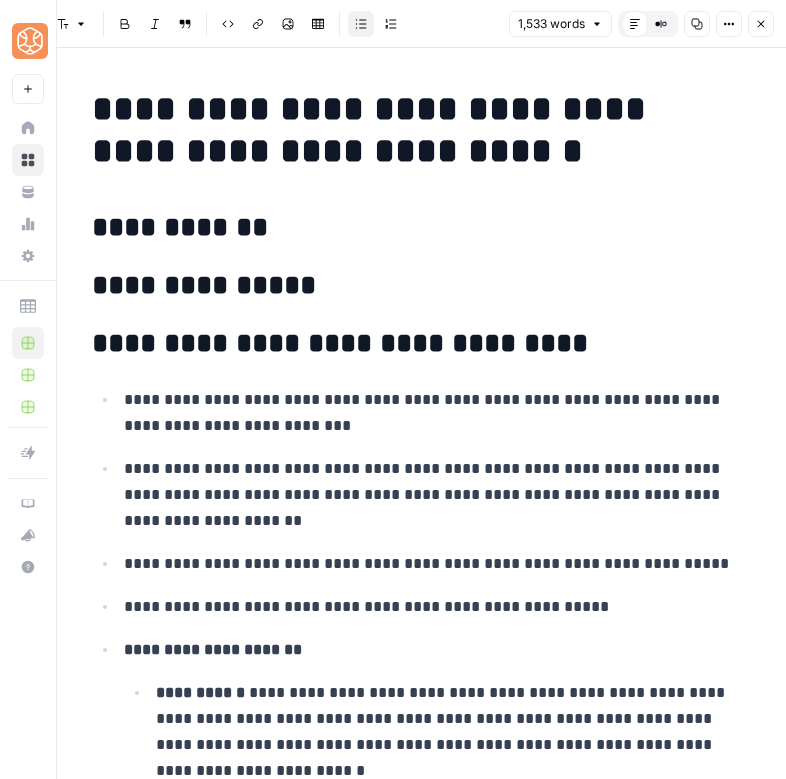click on "Close" at bounding box center (761, 24) 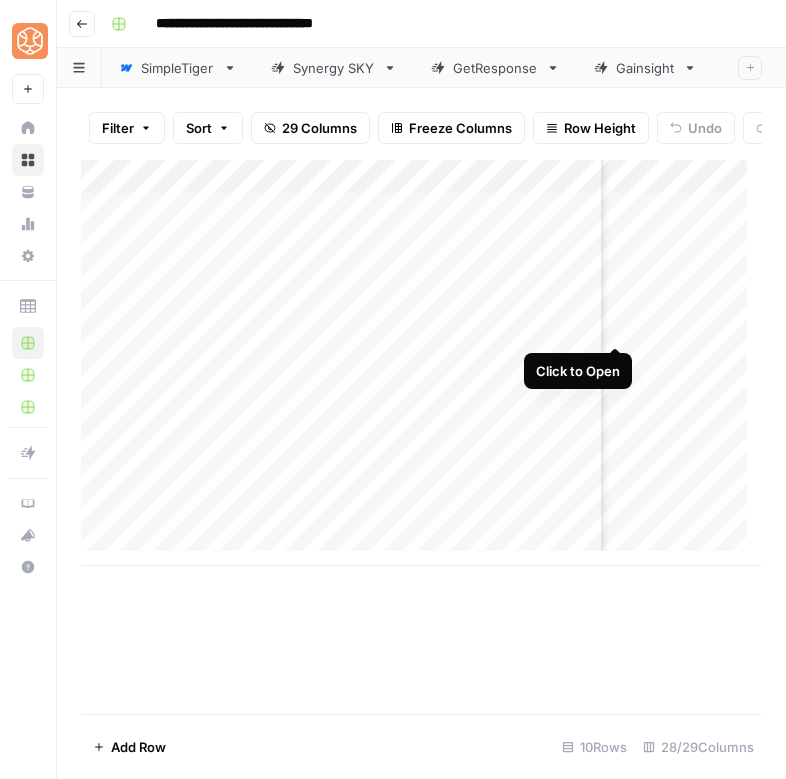 click on "Add Column" at bounding box center (421, 363) 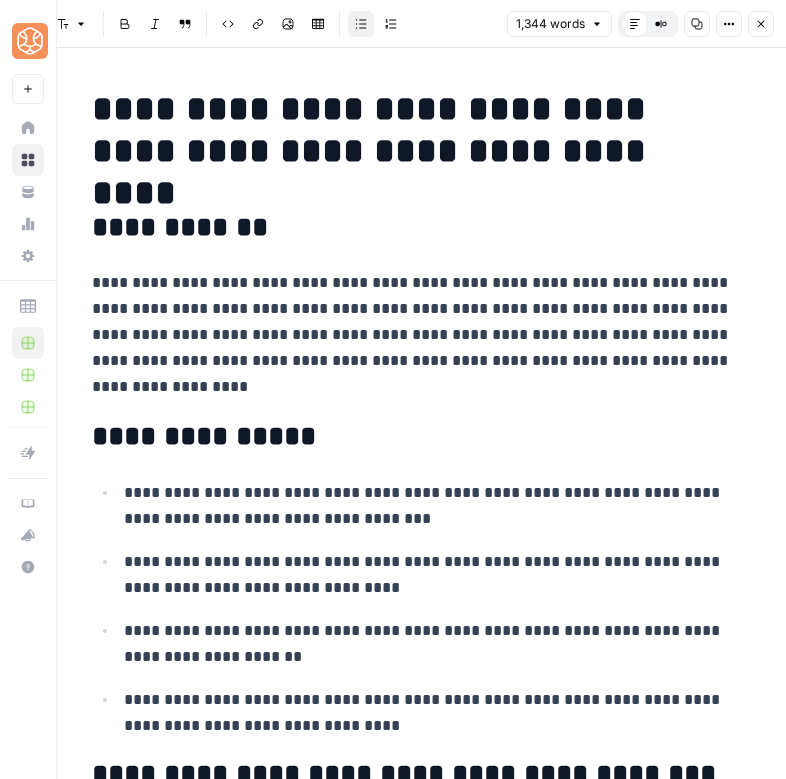 click 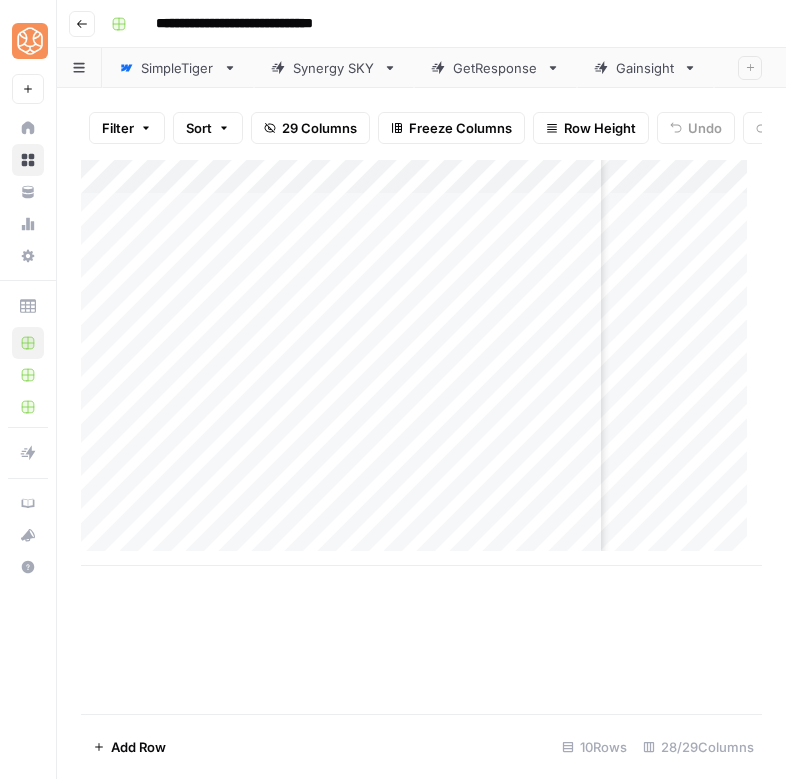 click on "Add Column" at bounding box center [421, 363] 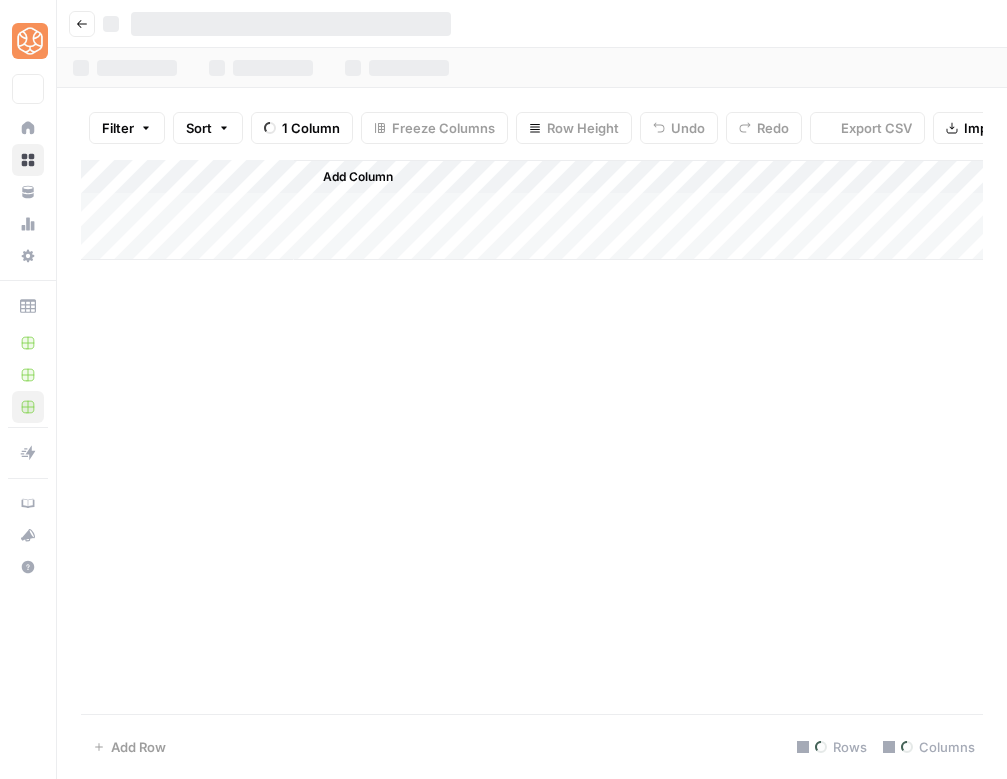 scroll, scrollTop: 0, scrollLeft: 0, axis: both 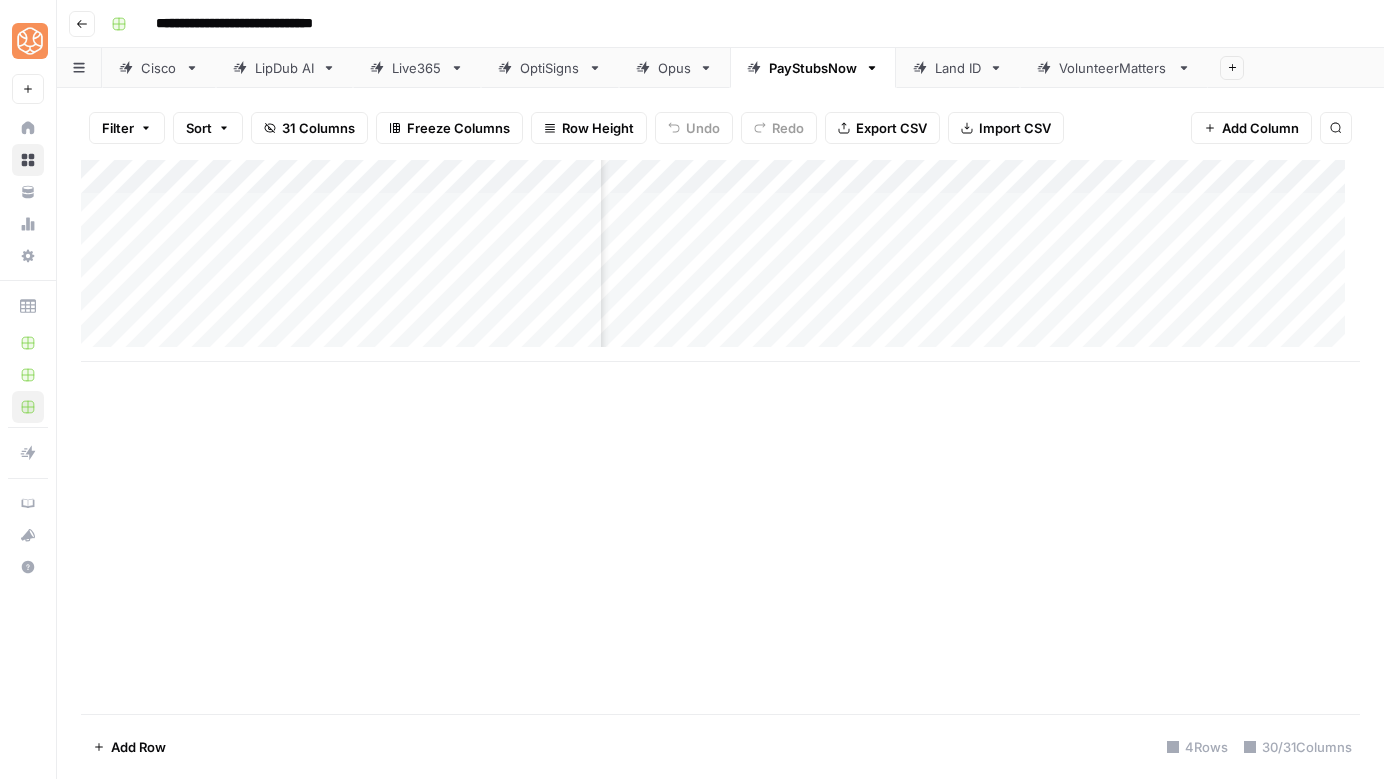 click on "Add Column" at bounding box center [720, 261] 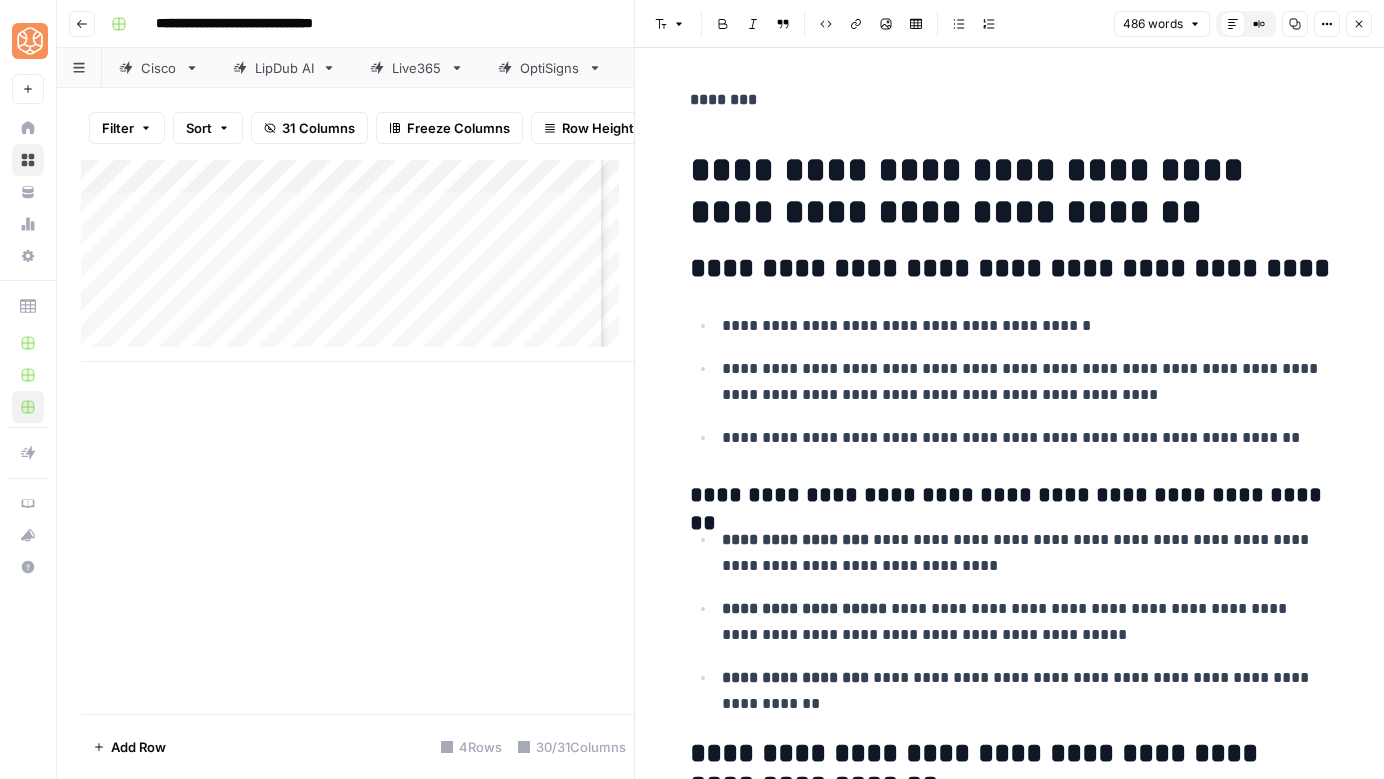 scroll, scrollTop: 0, scrollLeft: 0, axis: both 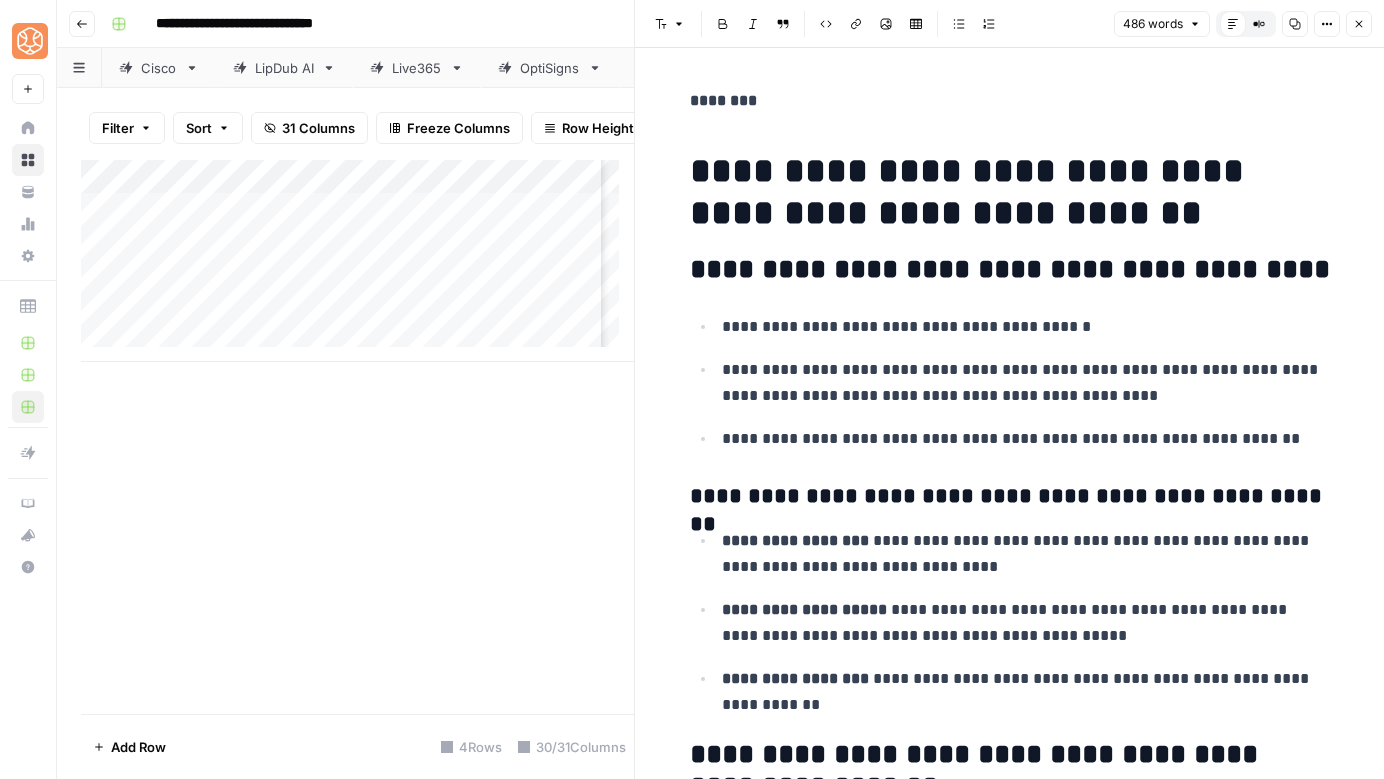 click on "**********" at bounding box center (1026, 383) 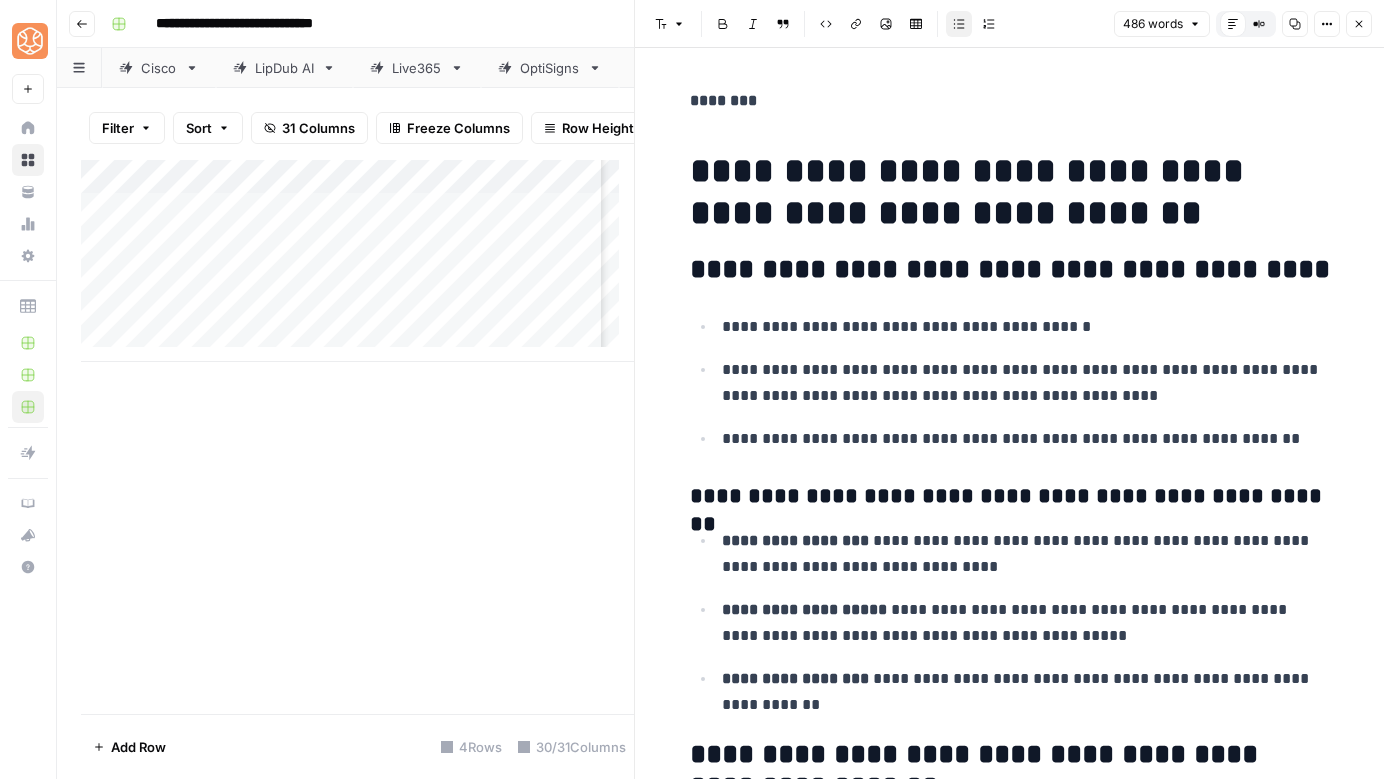 click on "**********" at bounding box center [1010, 1639] 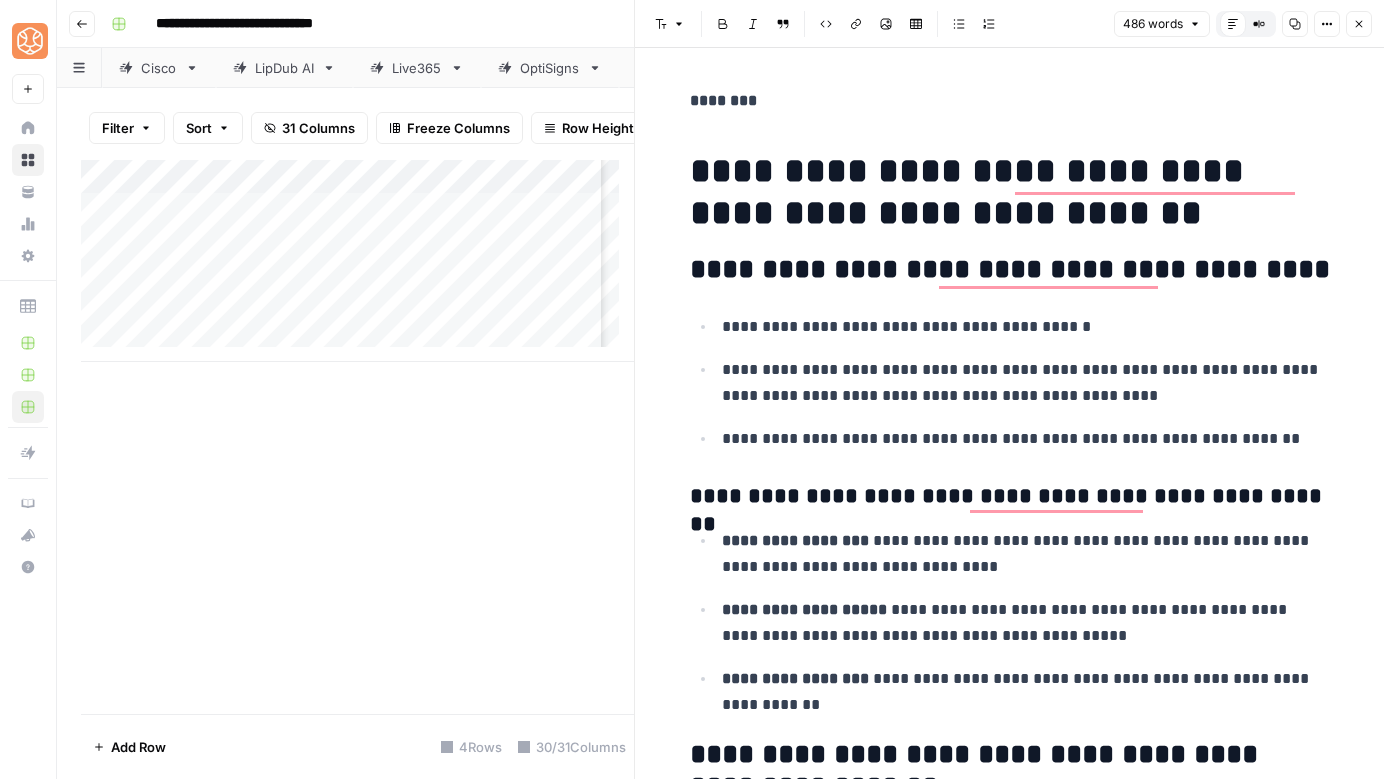 scroll, scrollTop: 199, scrollLeft: 0, axis: vertical 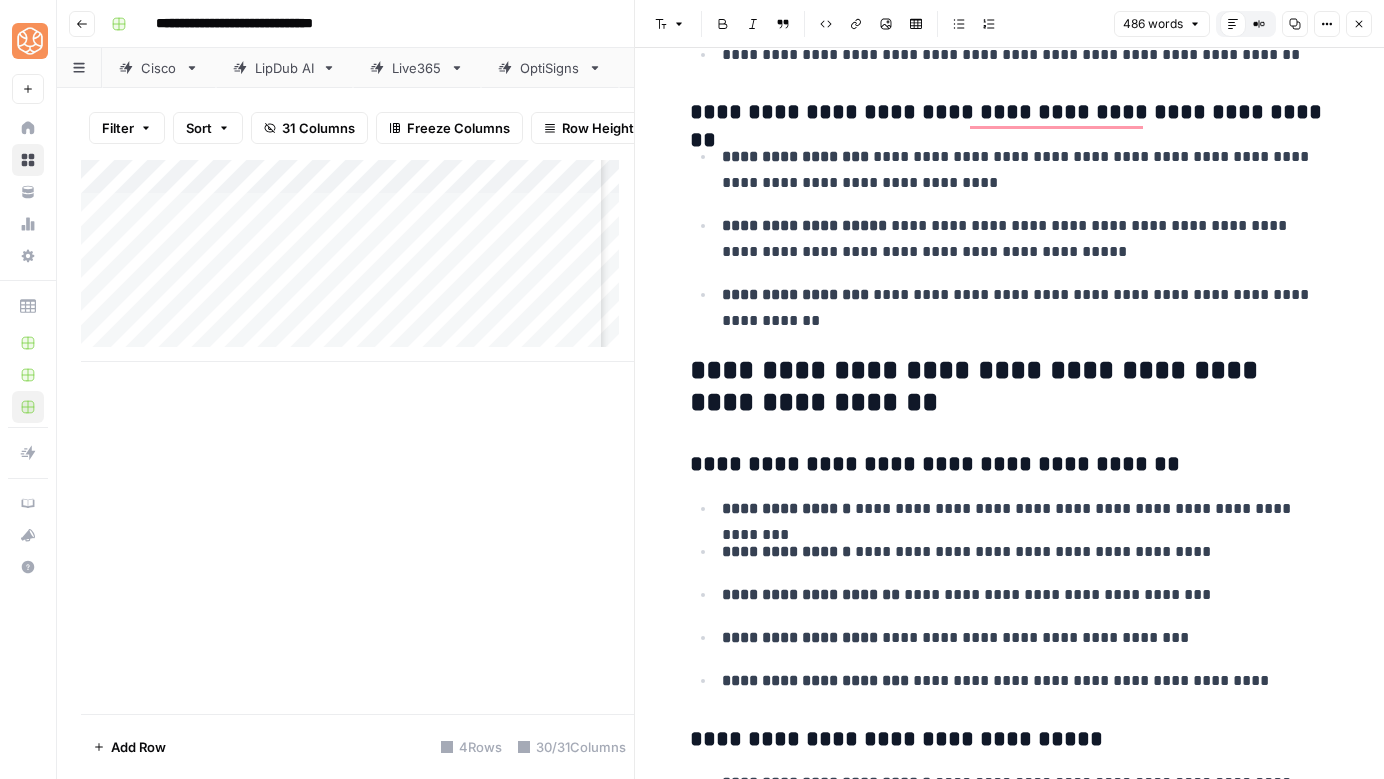 click on "**********" at bounding box center (1010, 594) 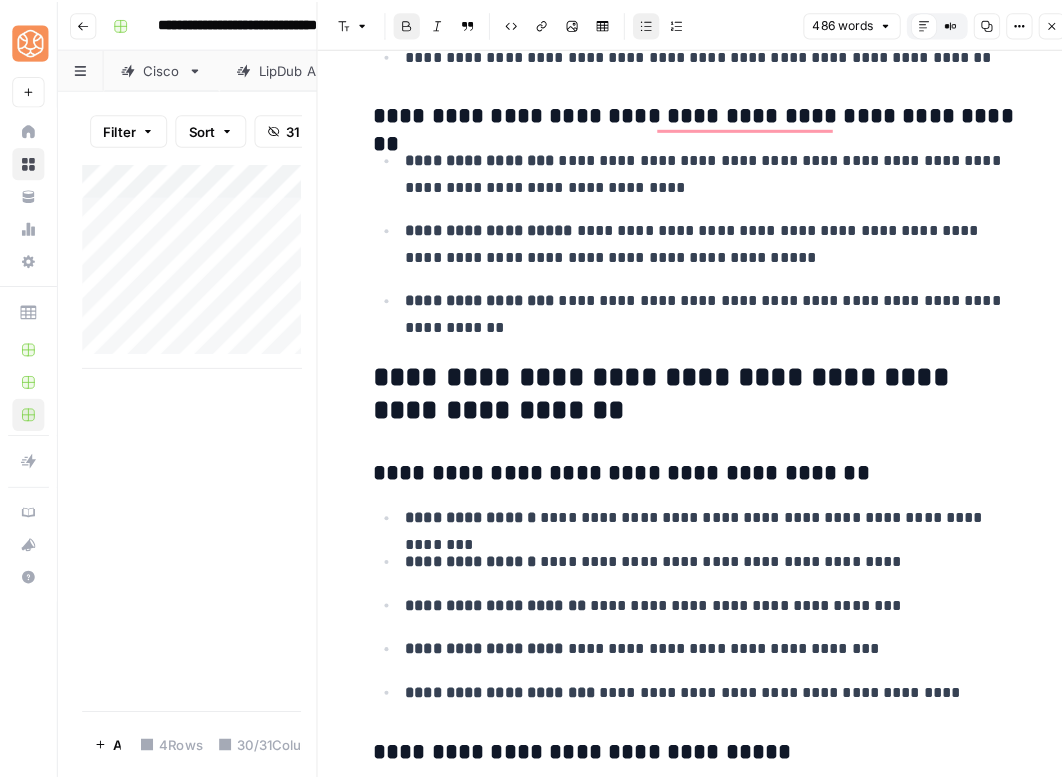 scroll, scrollTop: 384, scrollLeft: 0, axis: vertical 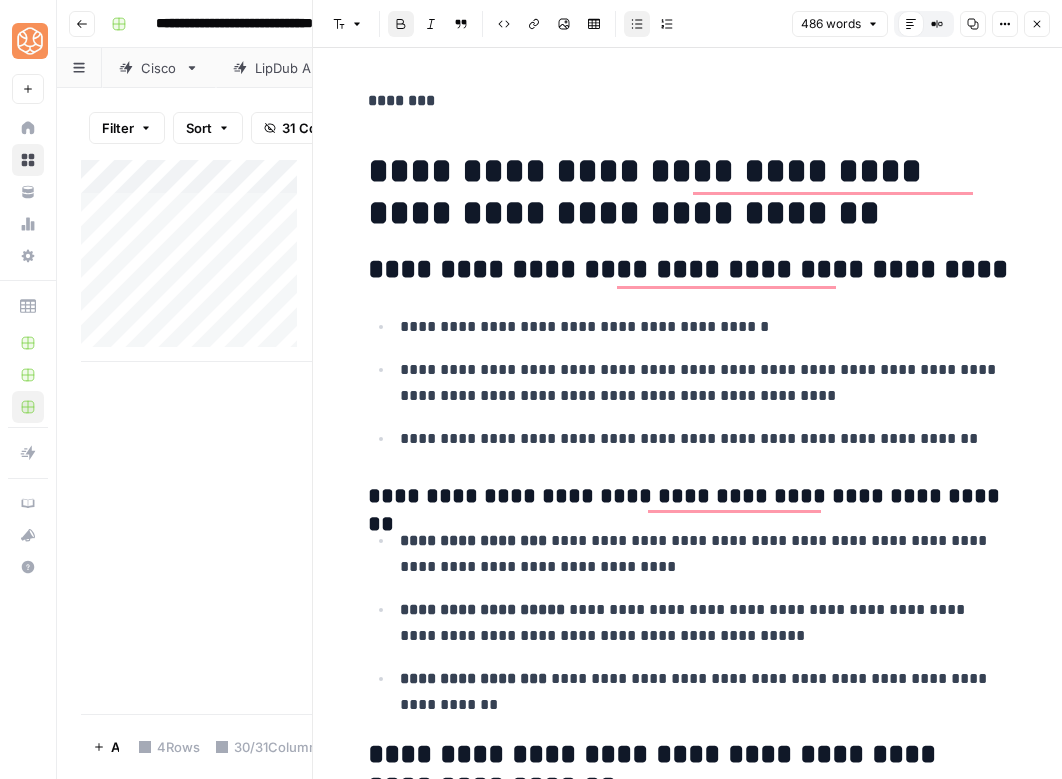 click on "**********" at bounding box center [688, 1639] 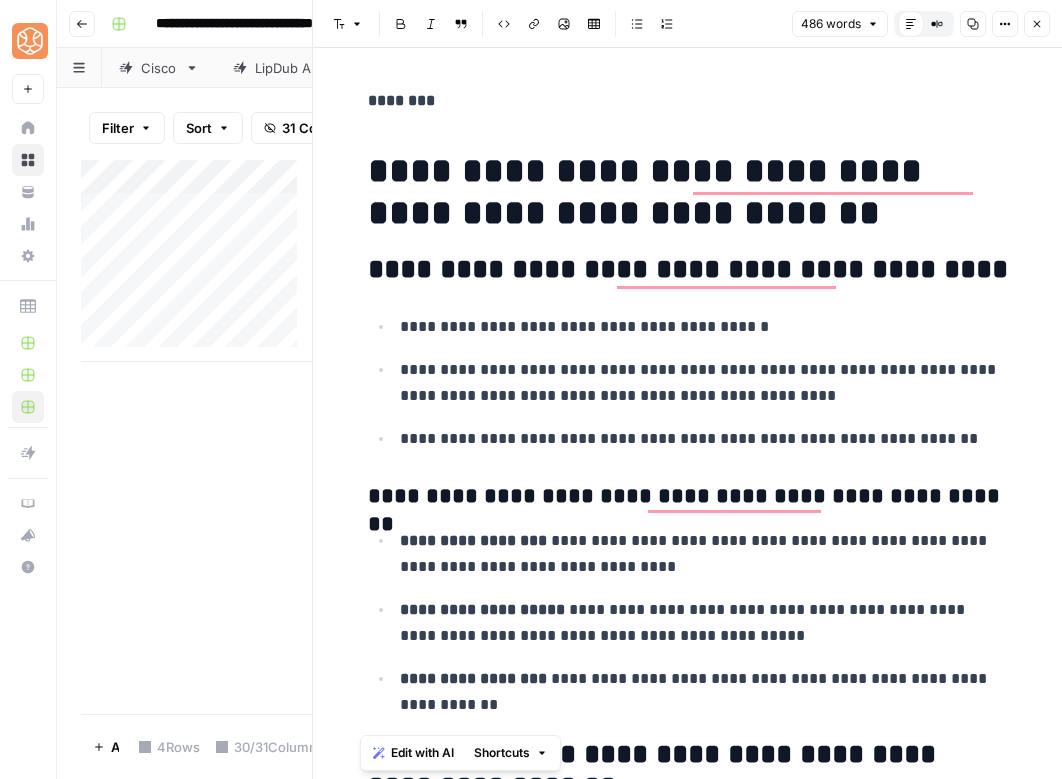 click on "**********" at bounding box center (688, 1639) 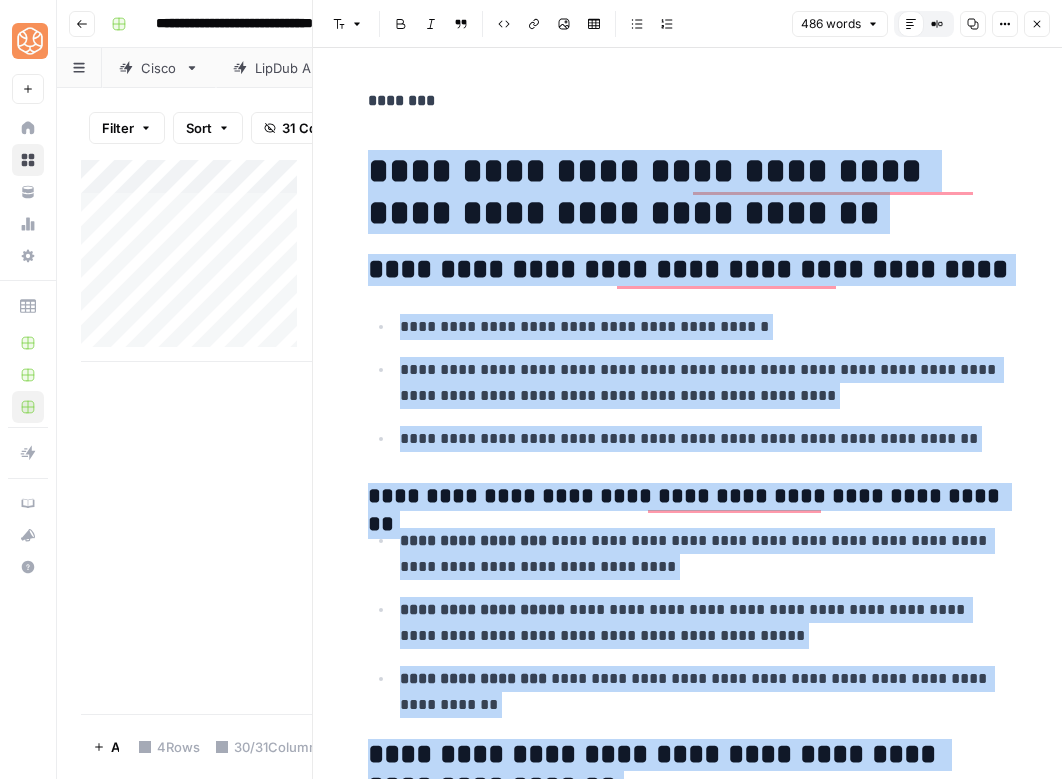 scroll, scrollTop: 2435, scrollLeft: 0, axis: vertical 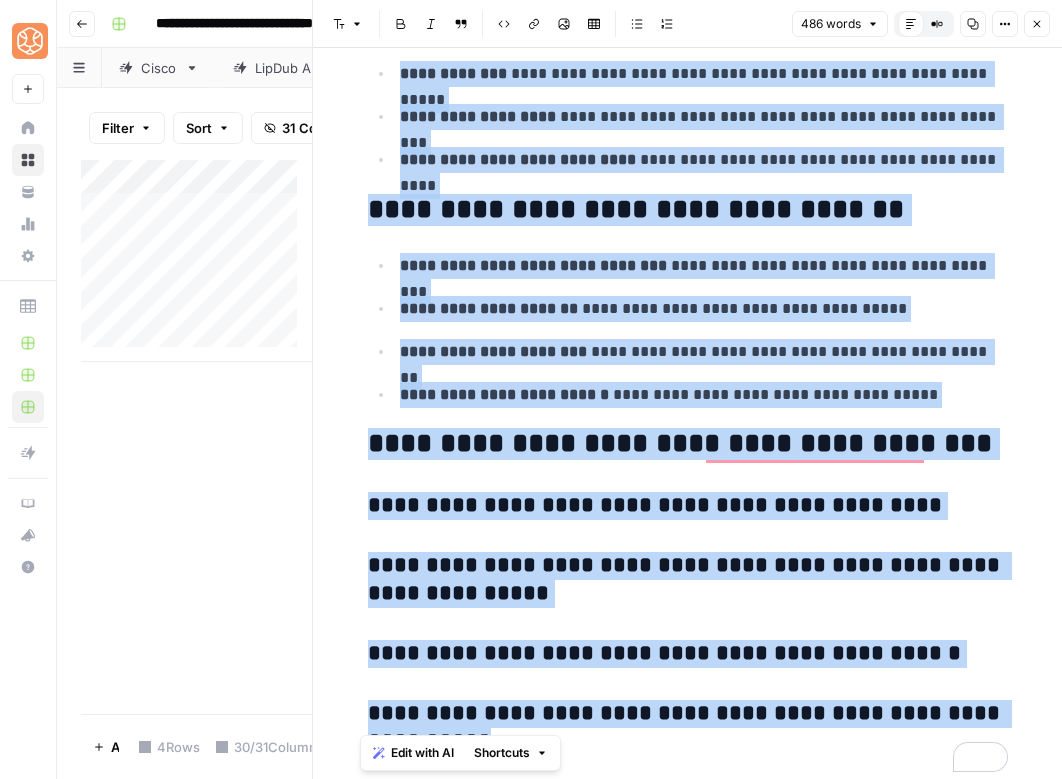 copy on "**********" 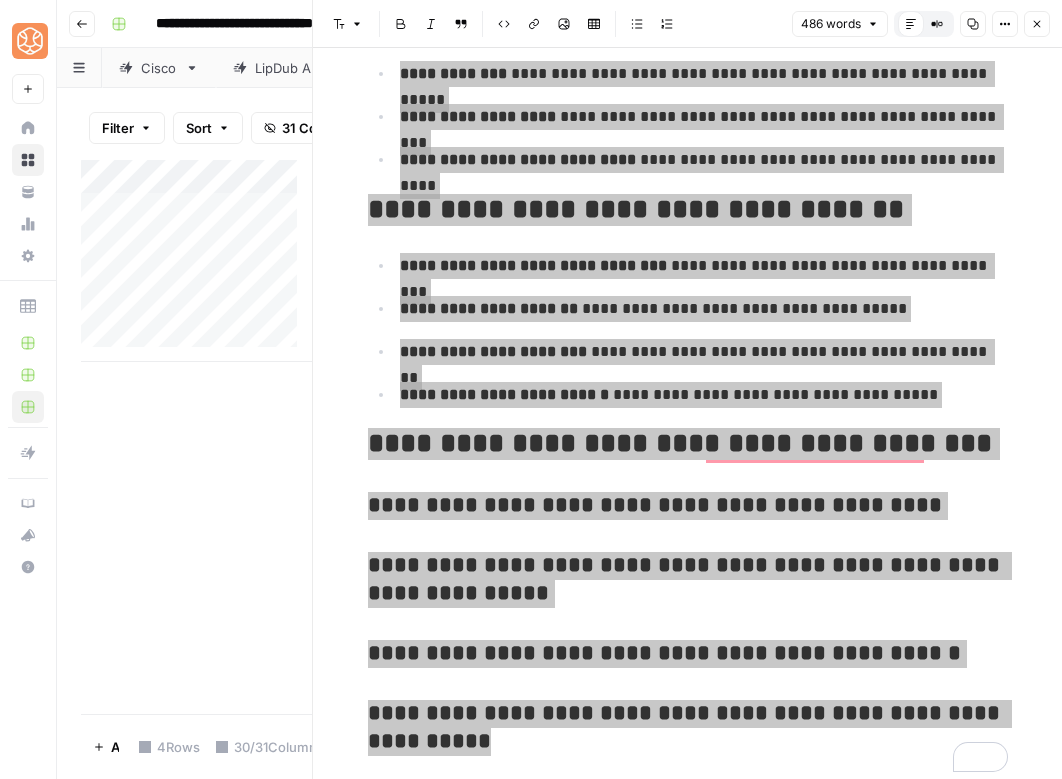scroll, scrollTop: 2241, scrollLeft: 0, axis: vertical 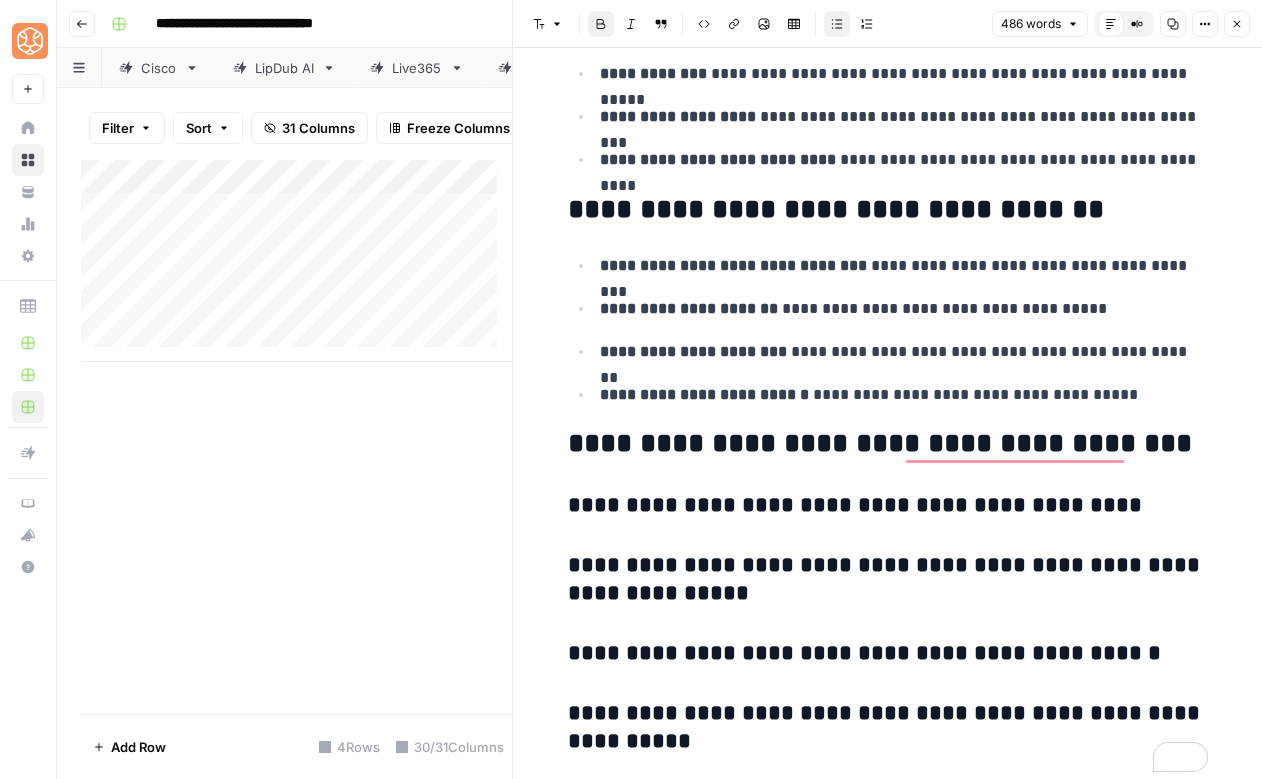 click on "**********" at bounding box center [704, 394] 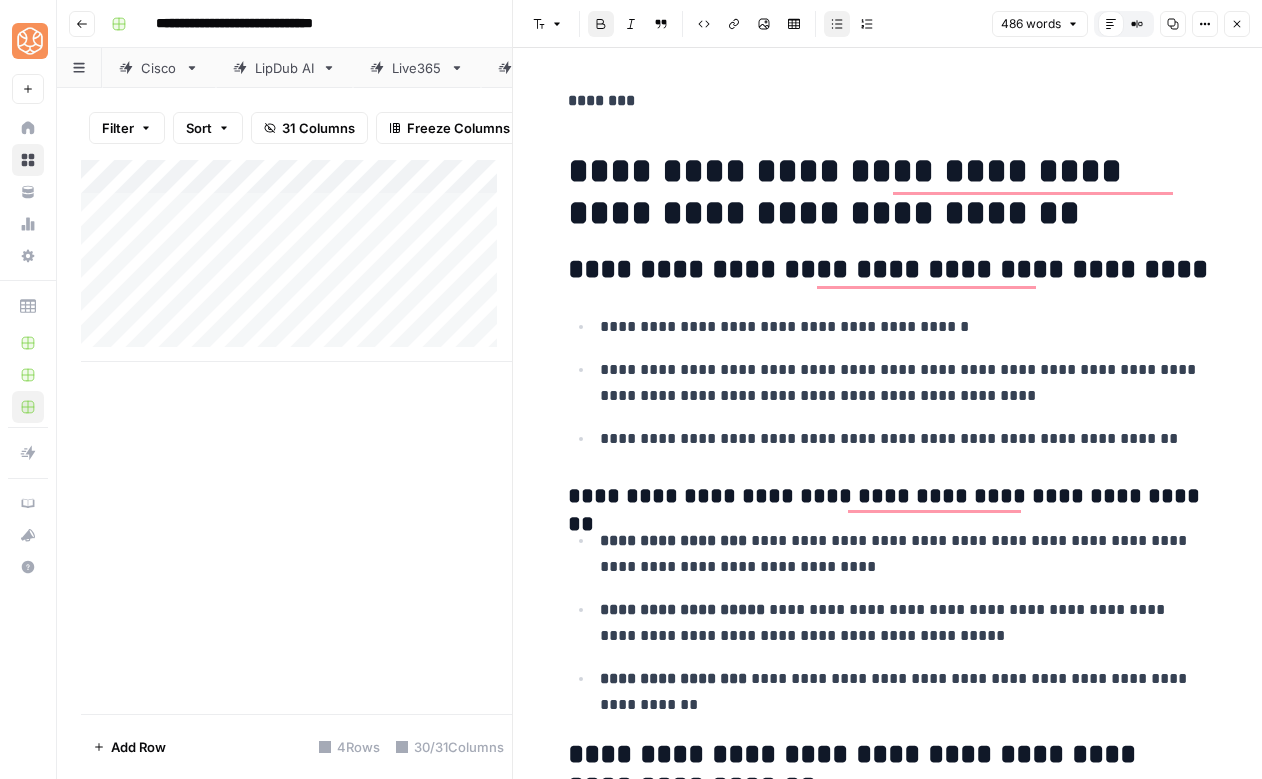 scroll, scrollTop: 23, scrollLeft: 0, axis: vertical 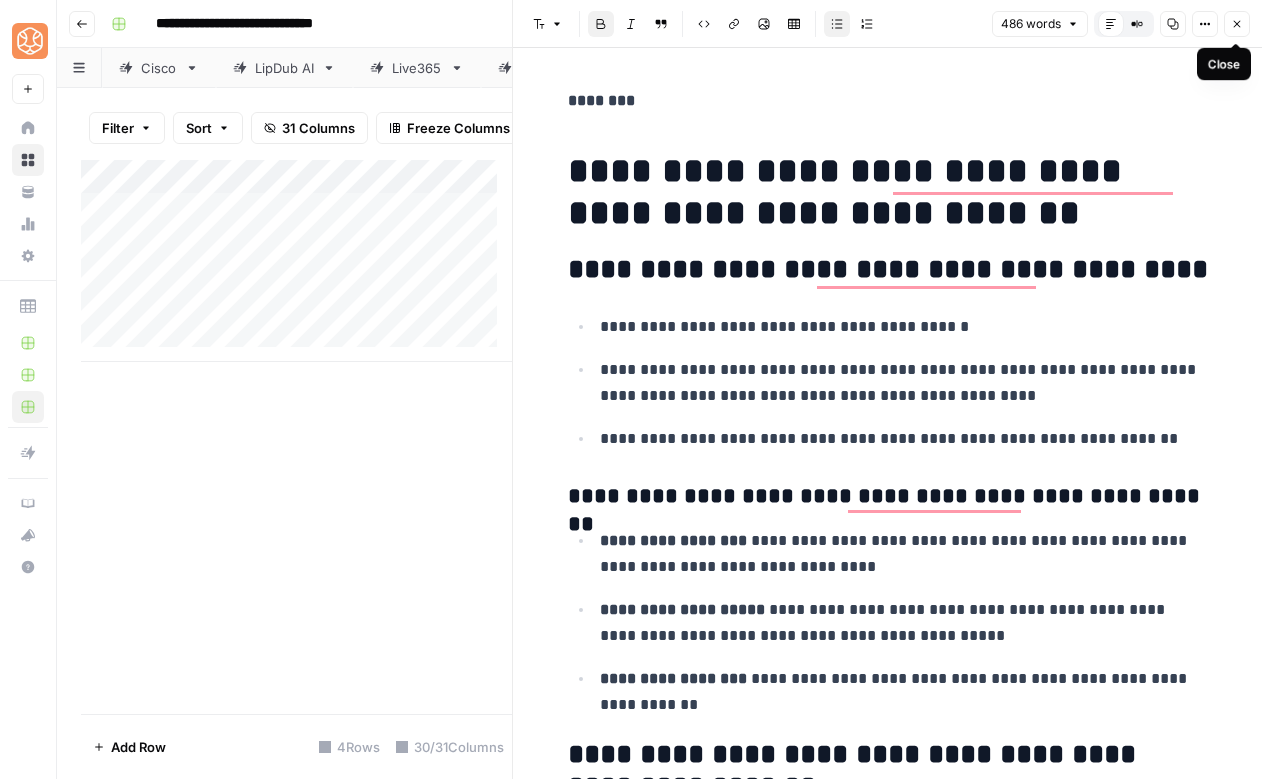 click 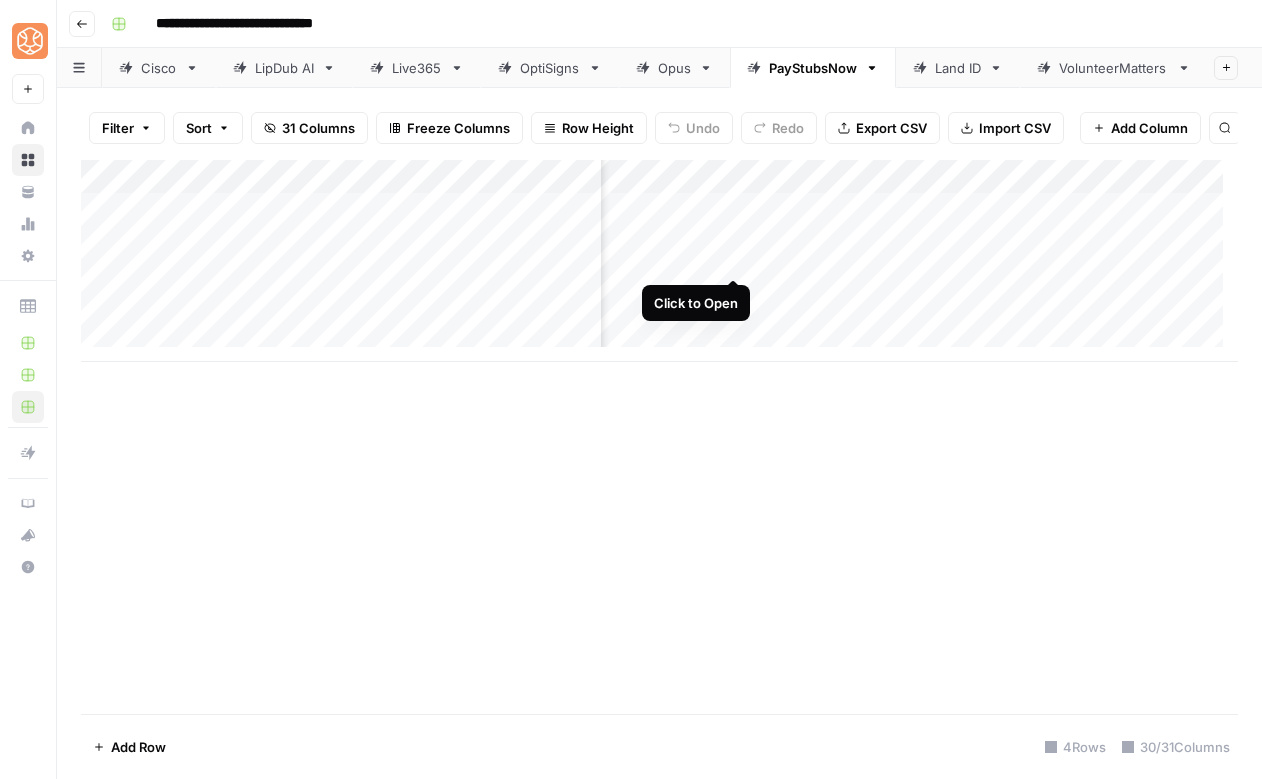 click on "Add Column" at bounding box center [659, 261] 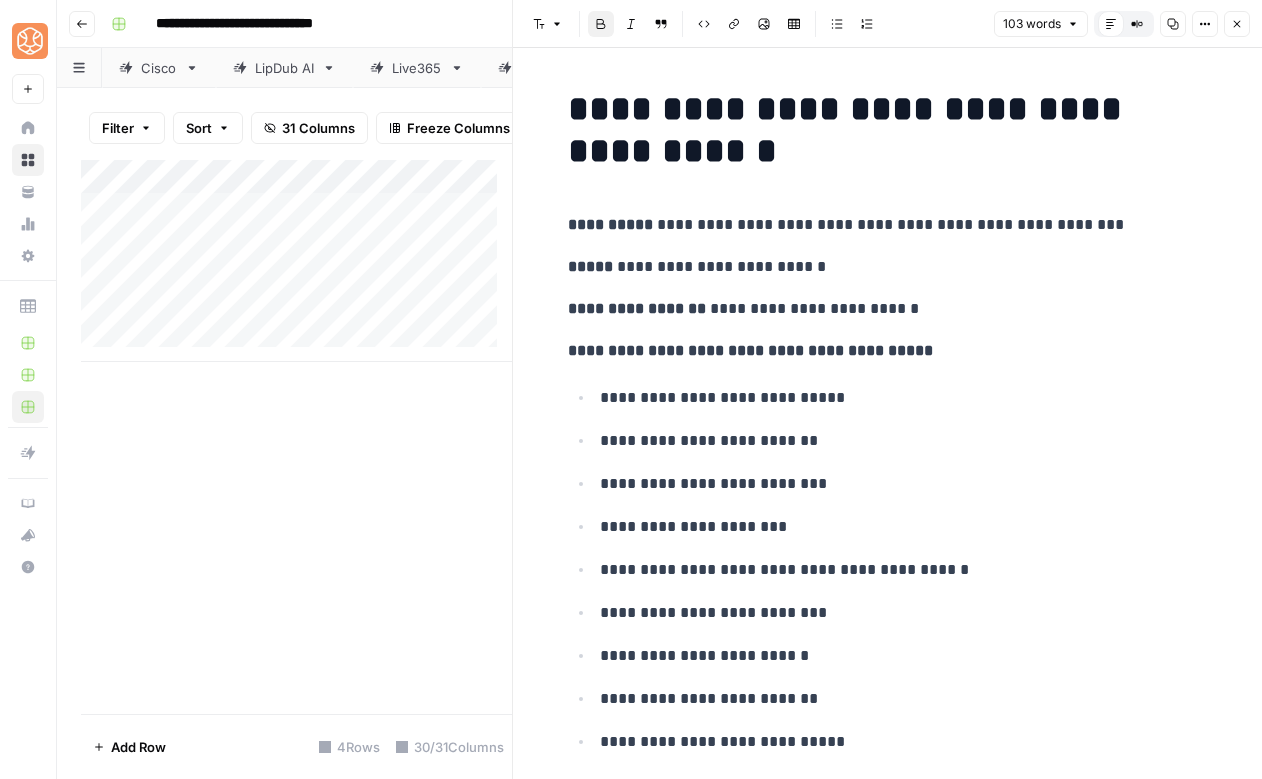 click on "**********" at bounding box center (888, 267) 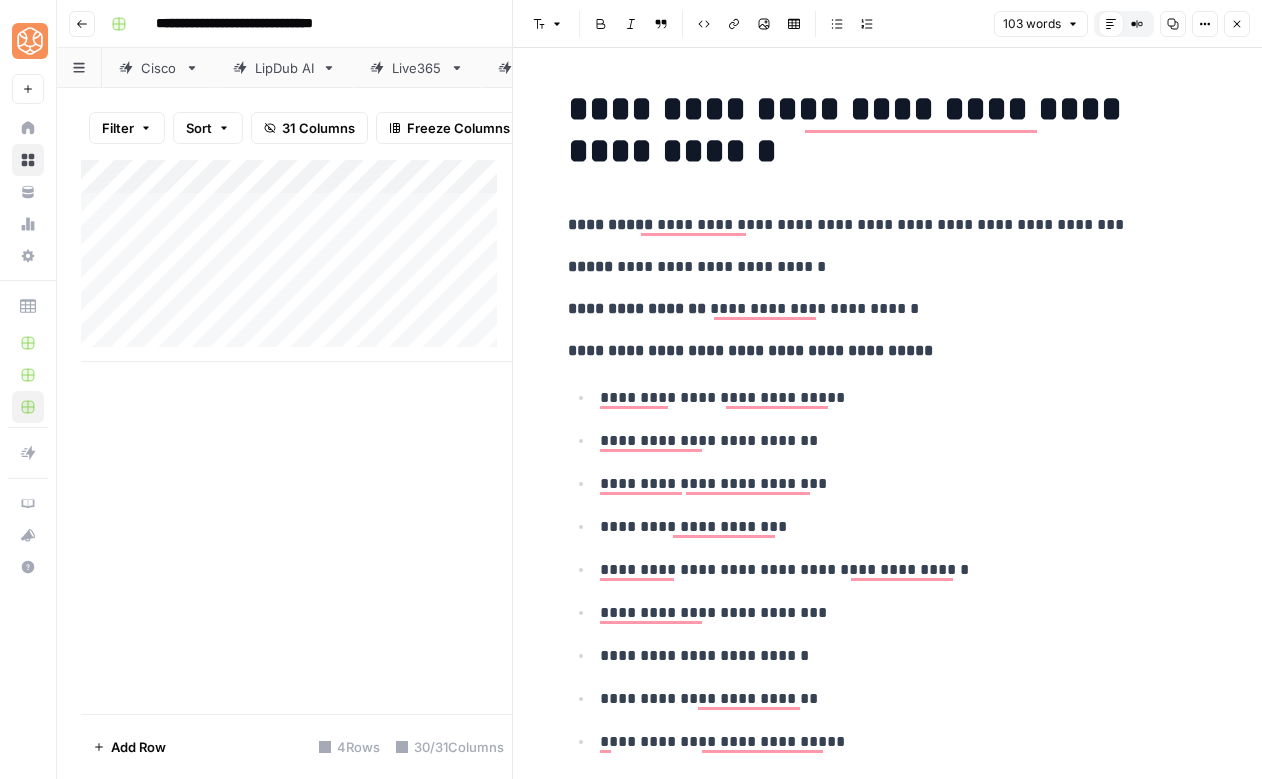 click 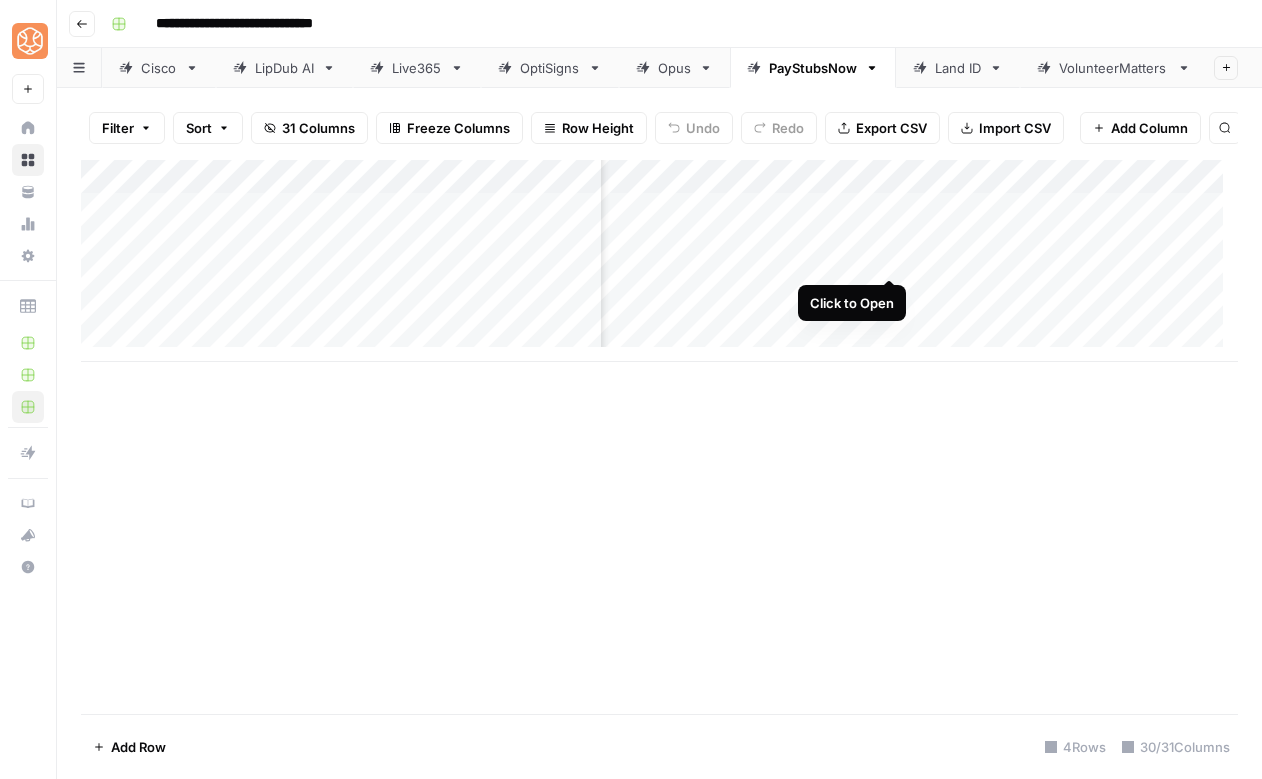 click on "Add Column" at bounding box center (659, 261) 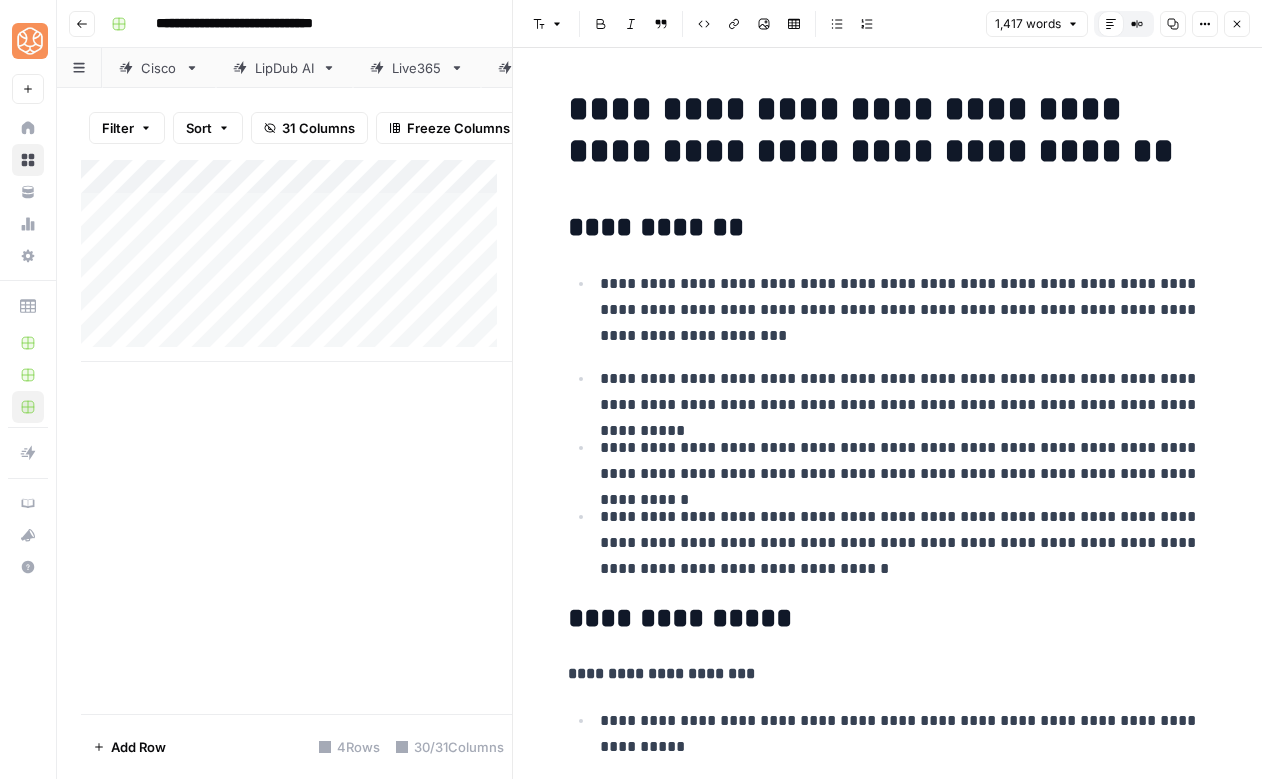click 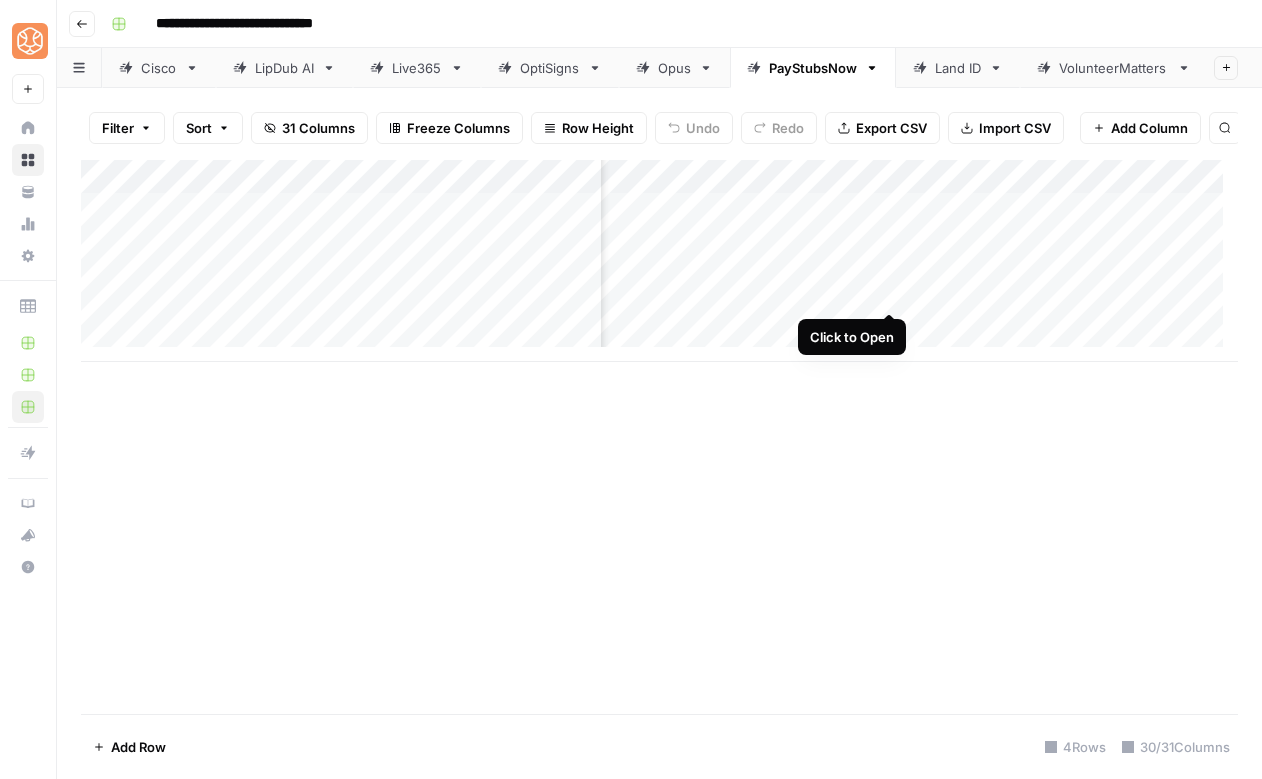 click on "Add Column" at bounding box center [659, 261] 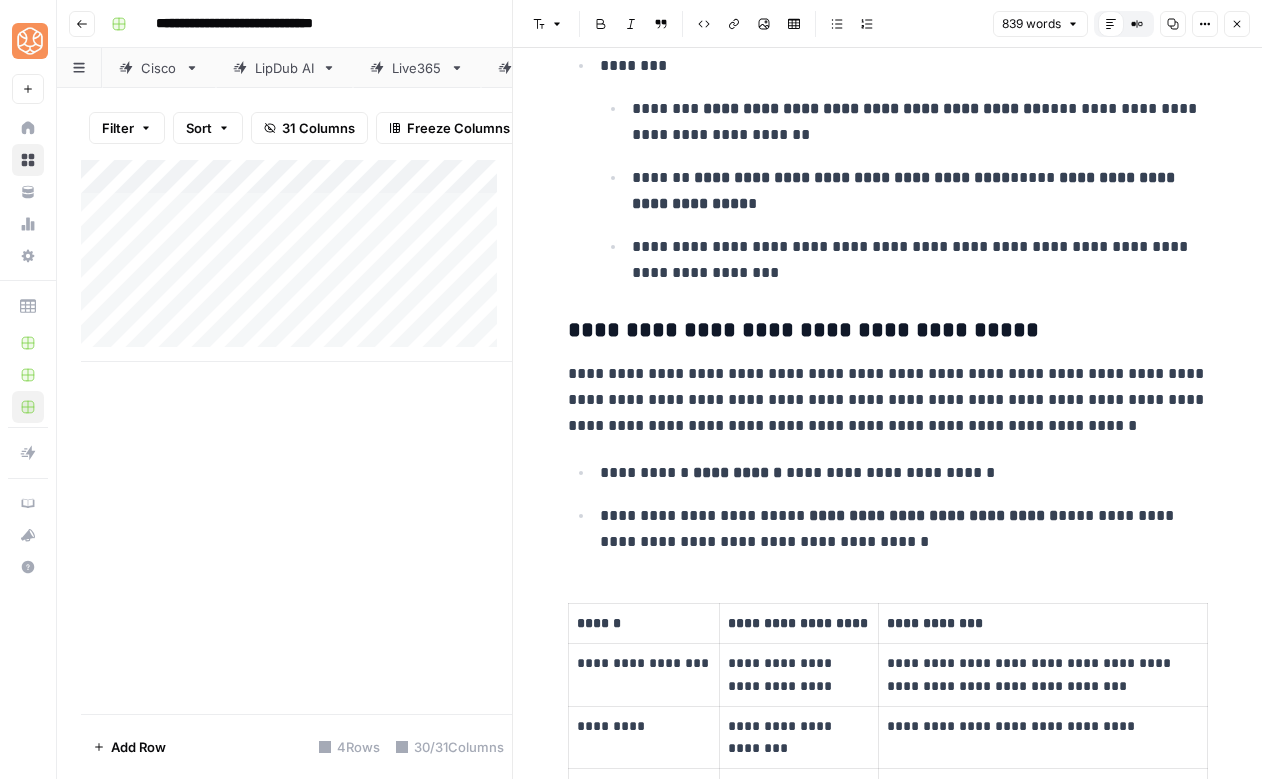 click 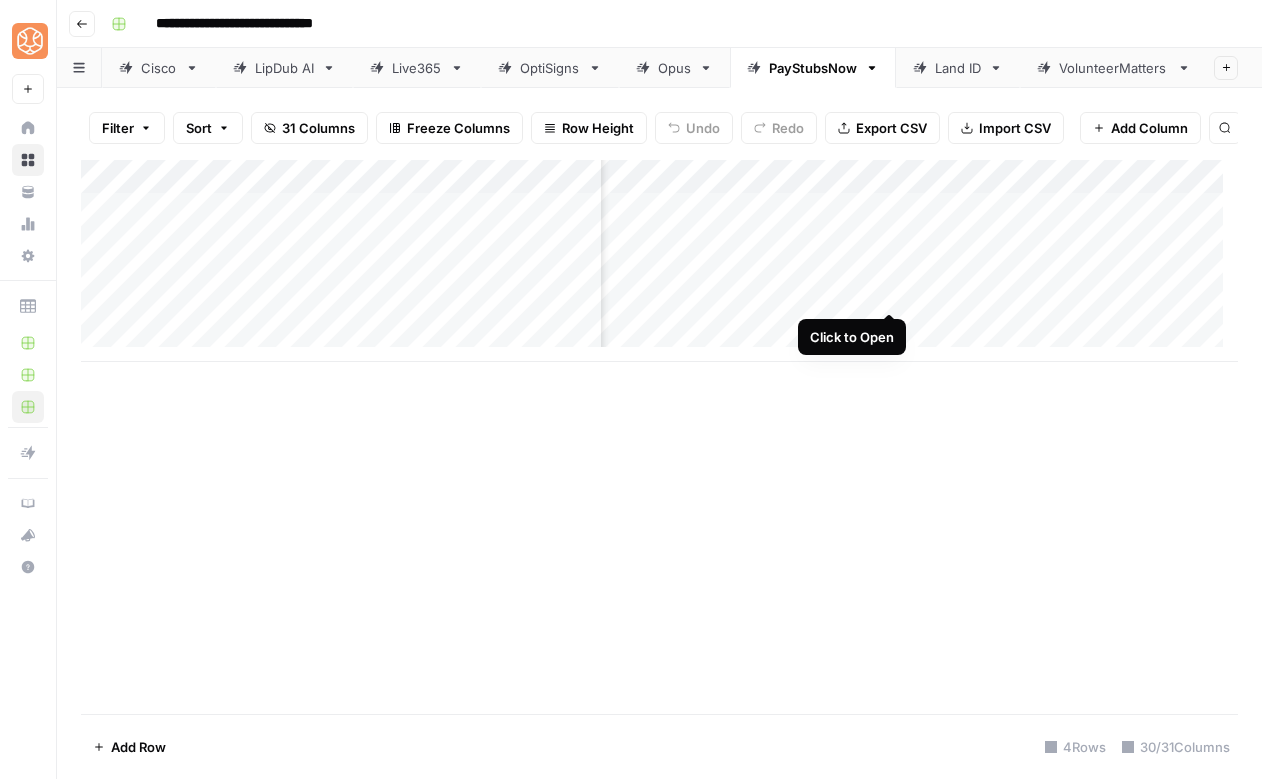 click on "Add Column" at bounding box center [659, 261] 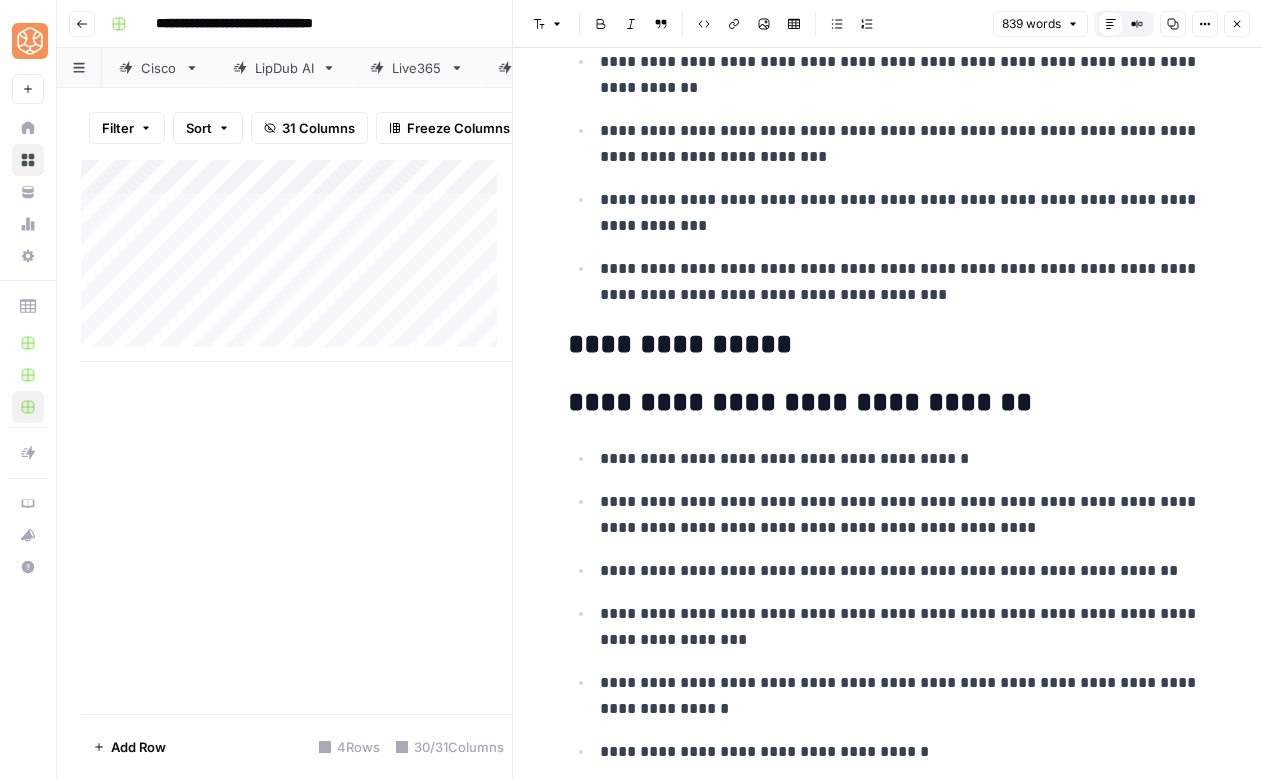 scroll, scrollTop: 219, scrollLeft: 0, axis: vertical 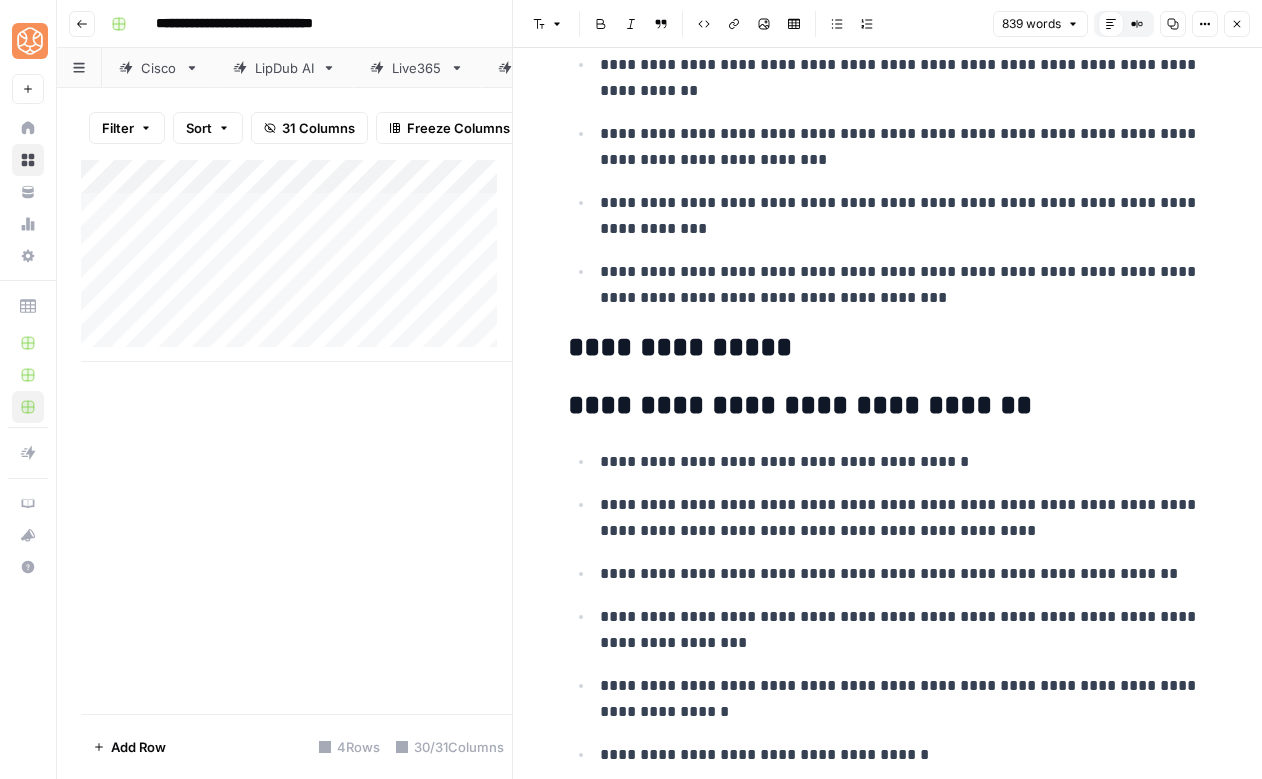 click on "**********" at bounding box center [904, 285] 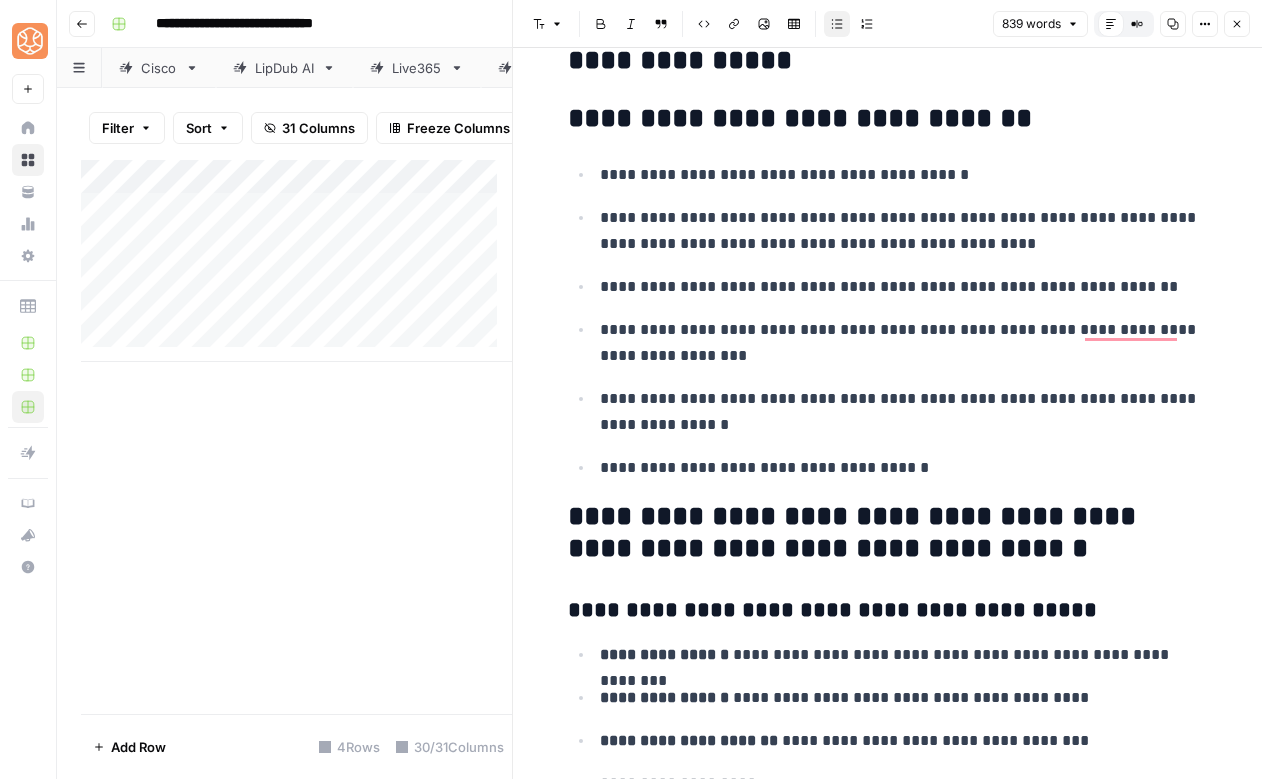 scroll, scrollTop: 687, scrollLeft: 0, axis: vertical 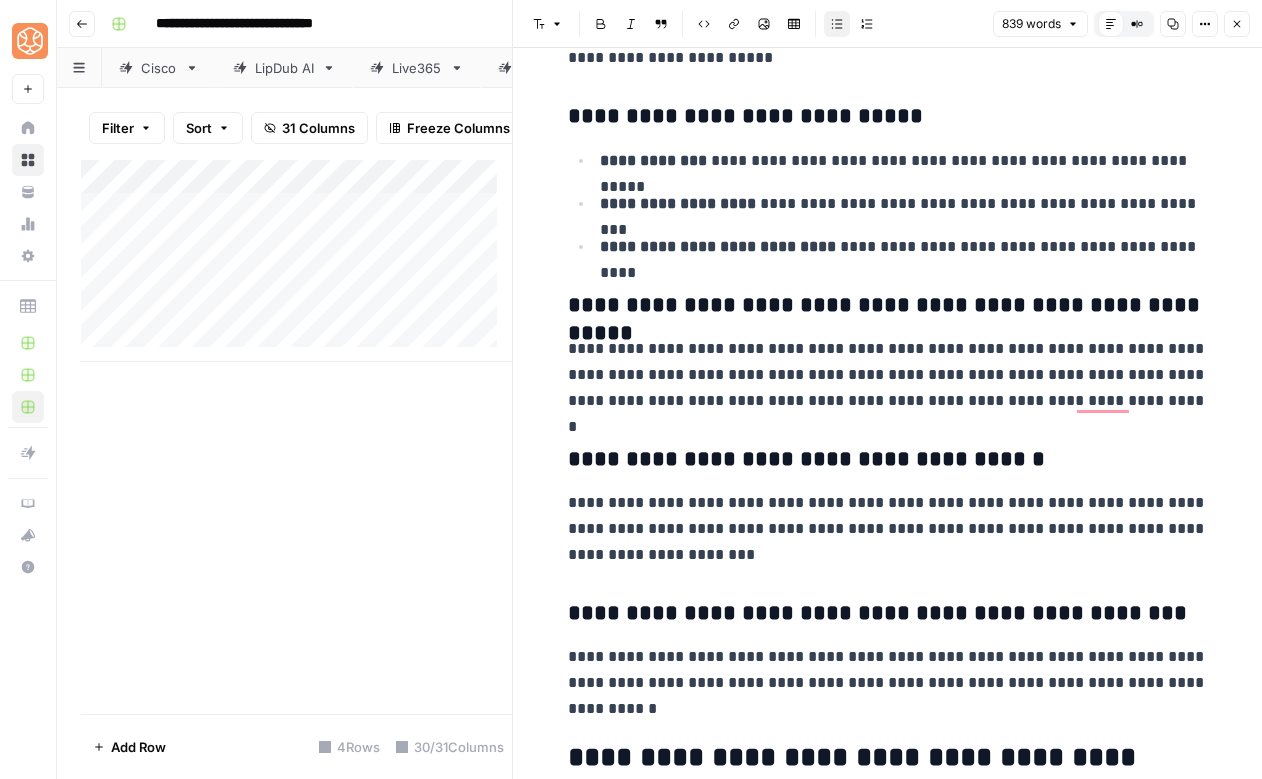 click on "**********" at bounding box center (888, 306) 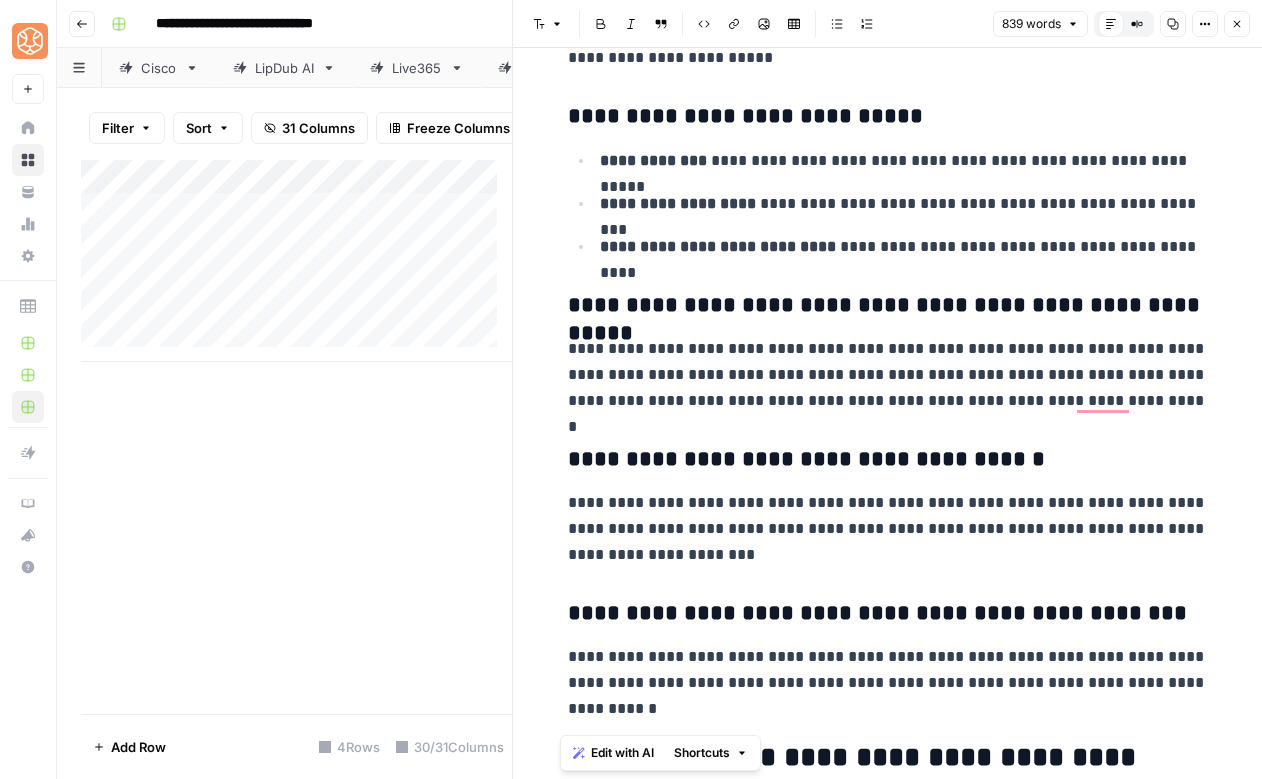 copy on "**********" 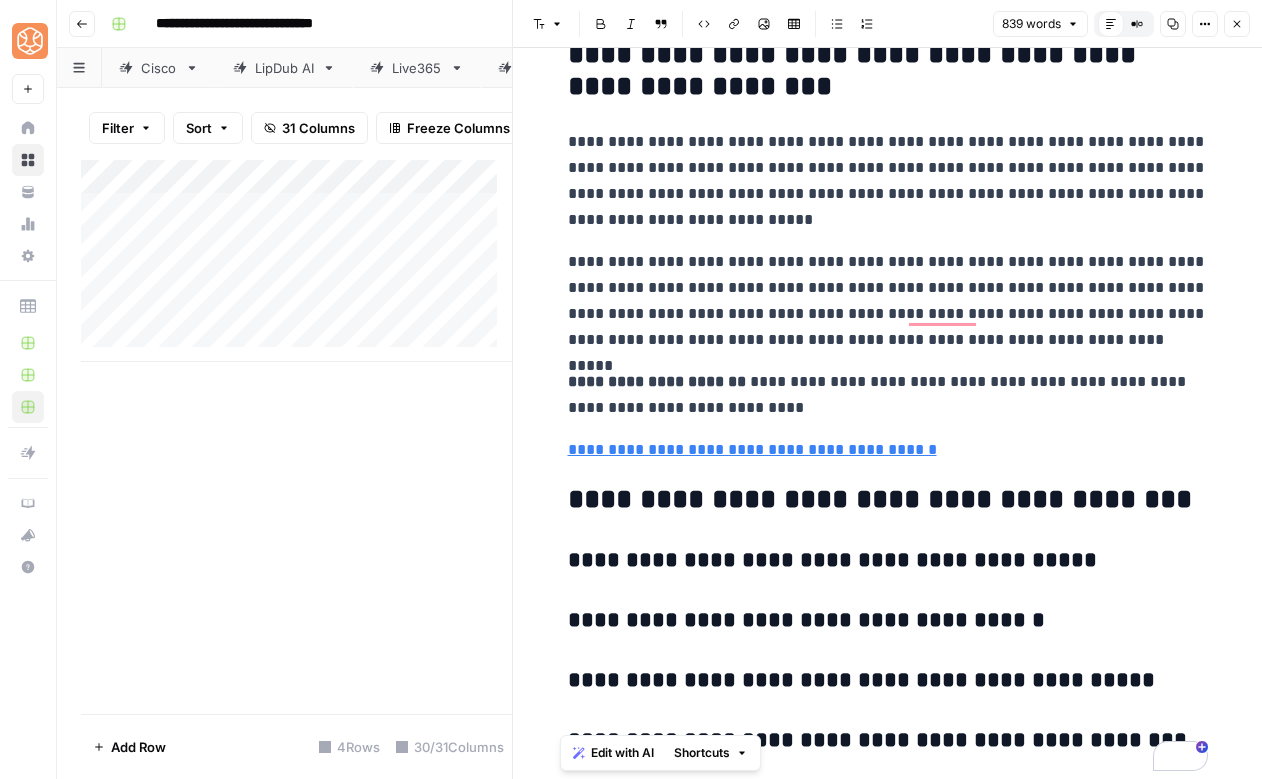 scroll, scrollTop: 3573, scrollLeft: 0, axis: vertical 